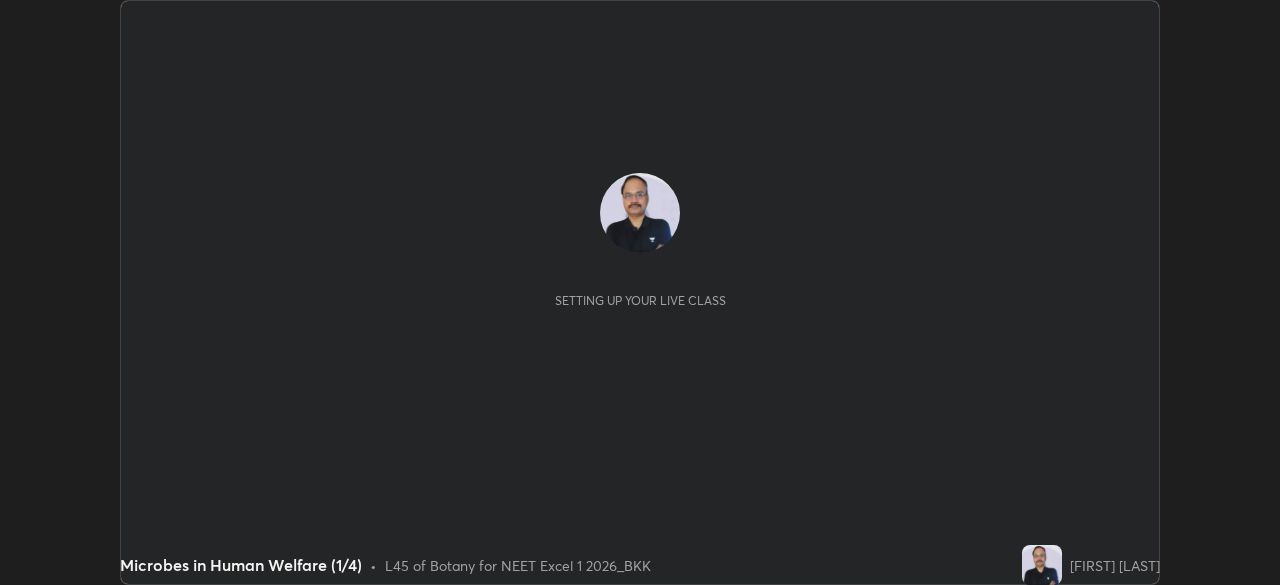 scroll, scrollTop: 0, scrollLeft: 0, axis: both 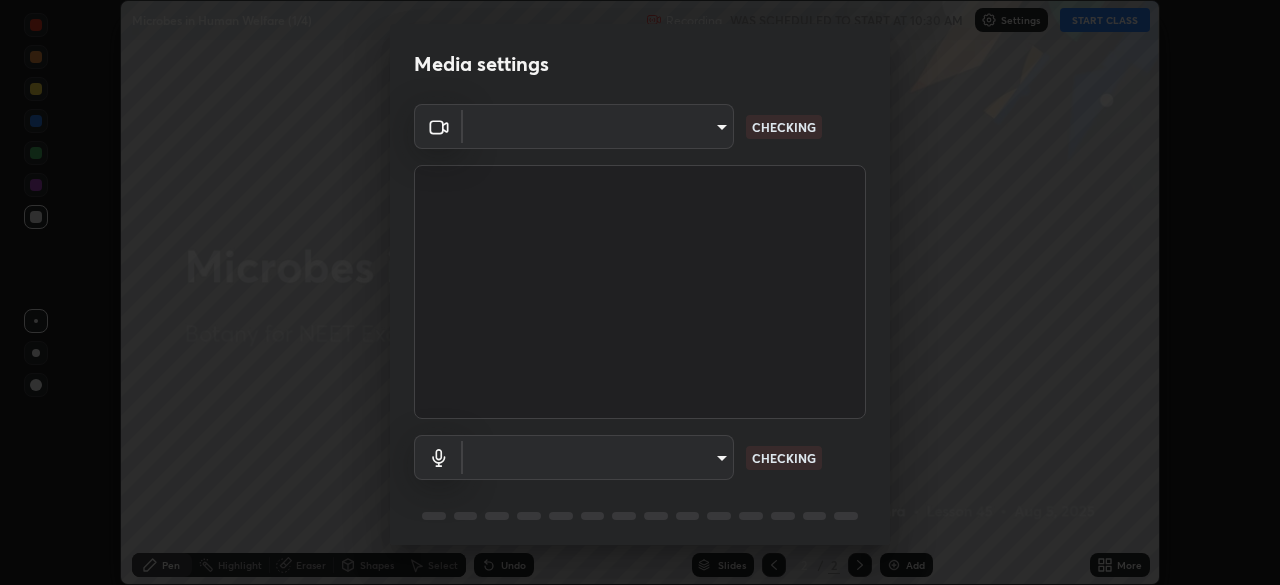 type on "2226f6d28742a26b6e0b51399fa030018956b8f43105e33b3be5017931f45398" 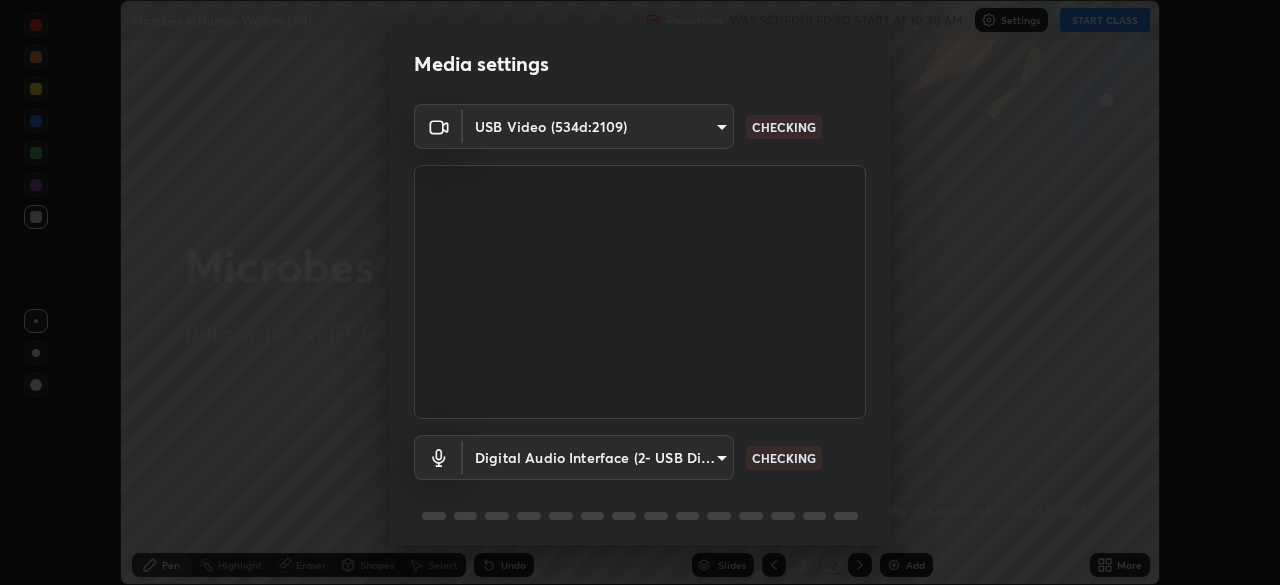 scroll, scrollTop: 71, scrollLeft: 0, axis: vertical 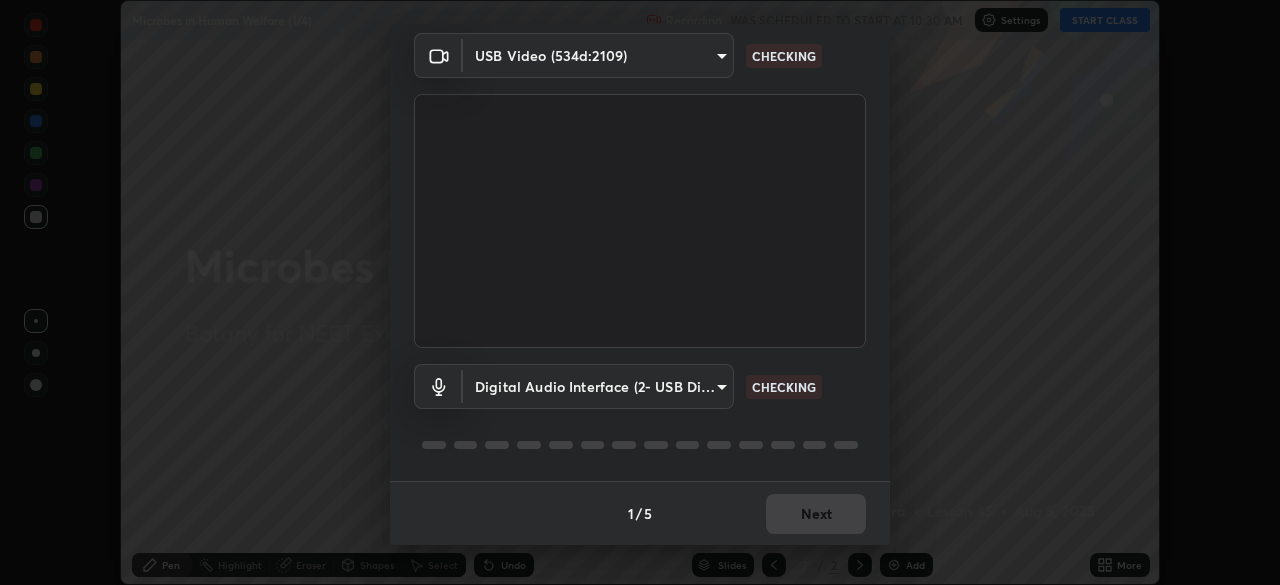 click on "Erase all Microbes in Human Welfare (1/4) Recording WAS SCHEDULED TO START AT  10:30 AM Settings START CLASS Setting up your live class Microbes in Human Welfare (1/4) • L45 of Botany for NEET Excel 1 2026_BKK [FIRST] [LAST] Pen Highlight Eraser Shapes Select Undo Slides 2 / 2 Add More No doubts shared Encourage your learners to ask a doubt for better clarity Report an issue Reason for reporting Buffering Chat not working Audio - Video sync issue Educator video quality low ​ Attach an image Report Media settings USB Video (534d:2109) 2226f6d28742a26b6e0b51399fa030018956b8f43105e33b3be5017931f45398 CHECKING Digital Audio Interface (2- USB Digital Audio) 6c9452c46e7214b2a6b049f0e78502b1fa46202570d58f7024dca48bc82472fd CHECKING 1 / 5 Next" at bounding box center [640, 292] 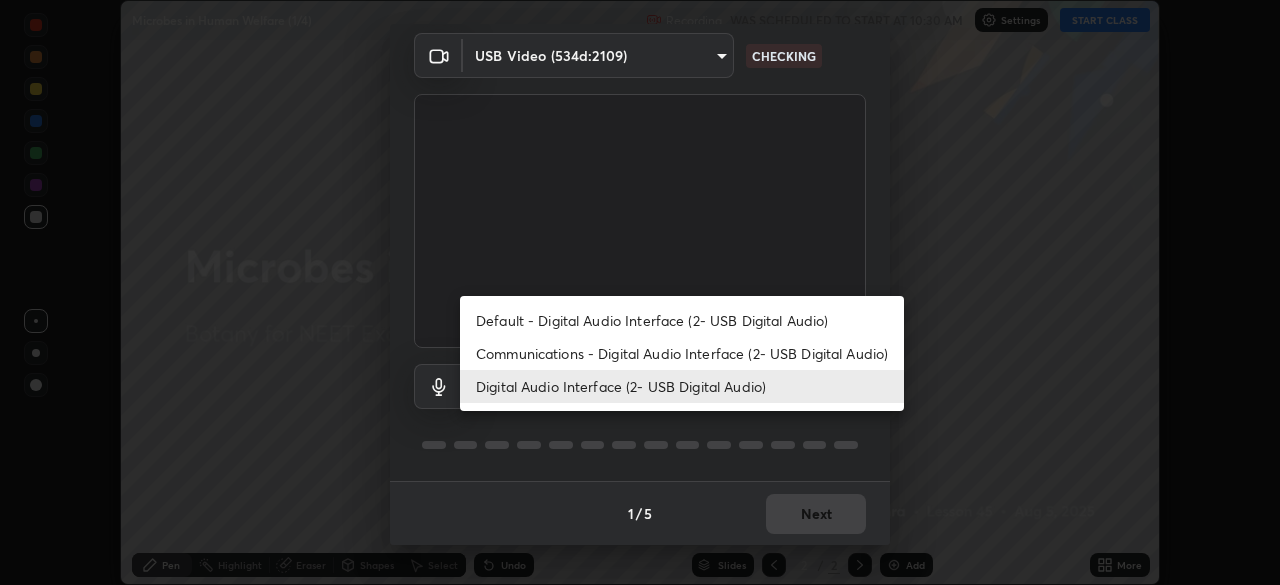 click on "Communications - Digital Audio Interface (2- USB Digital Audio)" at bounding box center (682, 353) 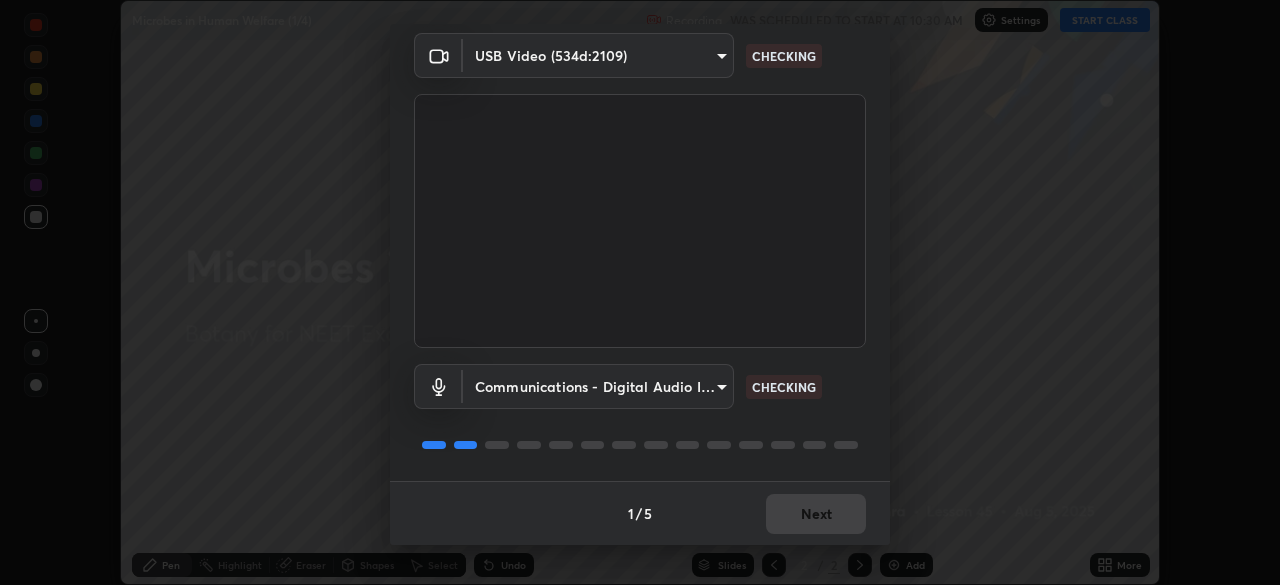 click on "Erase all Microbes in Human Welfare (1/4) Recording WAS SCHEDULED TO START AT  10:30 AM Settings START CLASS Setting up your live class Microbes in Human Welfare (1/4) • L45 of Botany for NEET Excel 1 2026_BKK [FIRST] [LAST] Pen Highlight Eraser Shapes Select Undo Slides 2 / 2 Add More No doubts shared Encourage your learners to ask a doubt for better clarity Report an issue Reason for reporting Buffering Chat not working Audio - Video sync issue Educator video quality low ​ Attach an image Report Media settings USB Video (534d:2109) 2226f6d28742a26b6e0b51399fa030018956b8f43105e33b3be5017931f45398 CHECKING Communications - Digital Audio Interface (2- USB Digital Audio) communications CHECKING 1 / 5 Next" at bounding box center [640, 292] 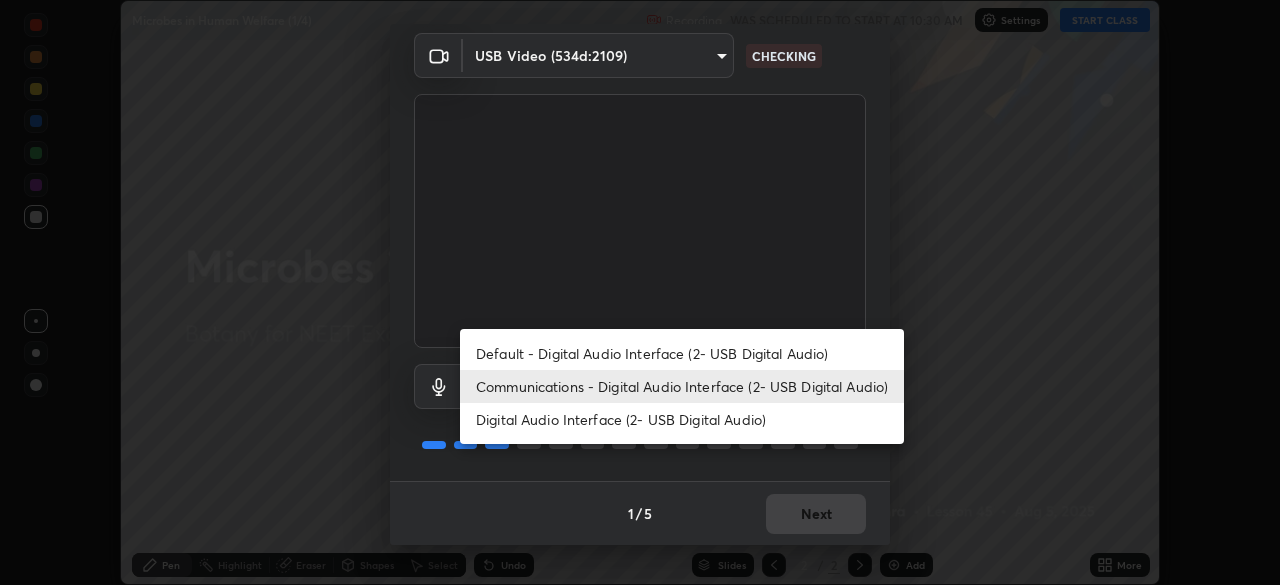 click on "Digital Audio Interface (2- USB Digital Audio)" at bounding box center [682, 419] 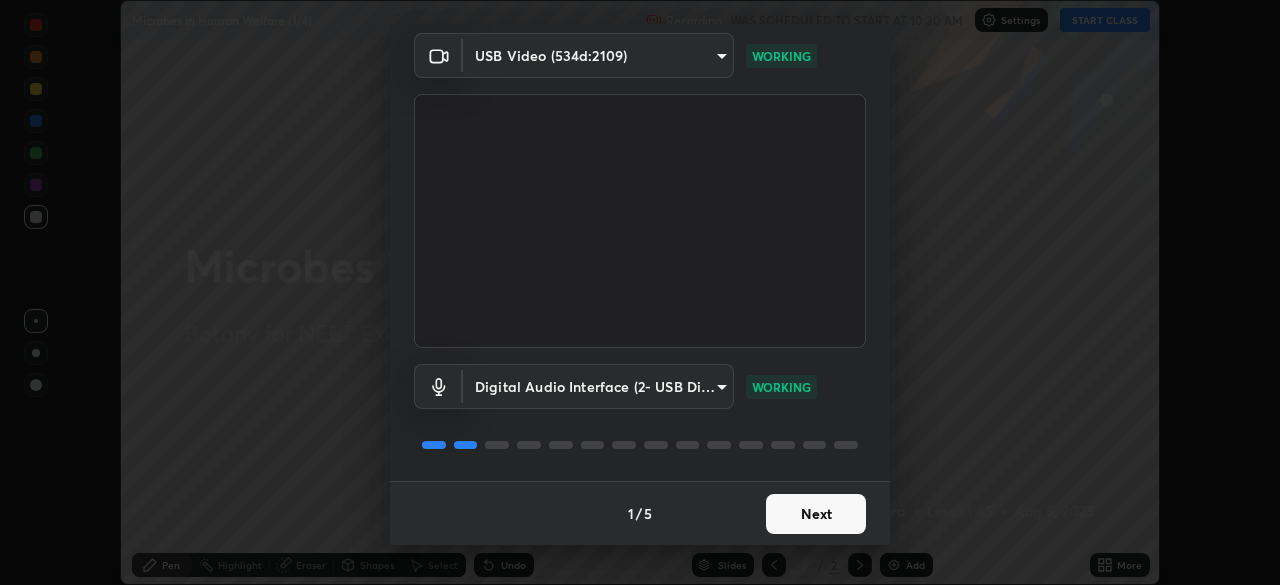 click on "Next" at bounding box center [816, 514] 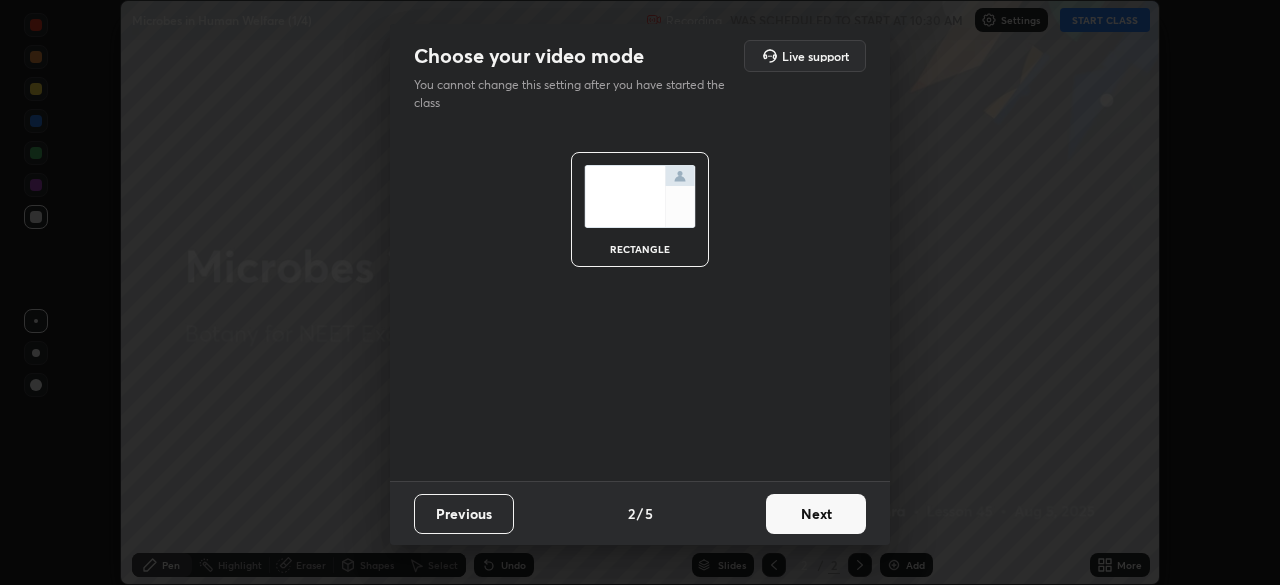 scroll, scrollTop: 0, scrollLeft: 0, axis: both 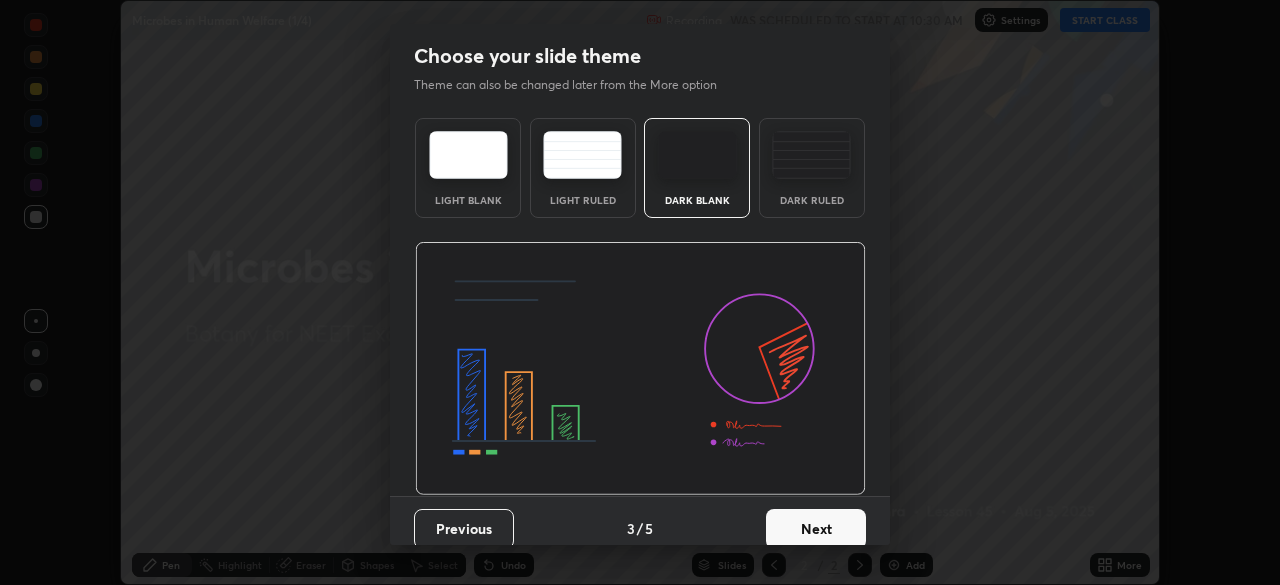 click on "Next" at bounding box center [816, 529] 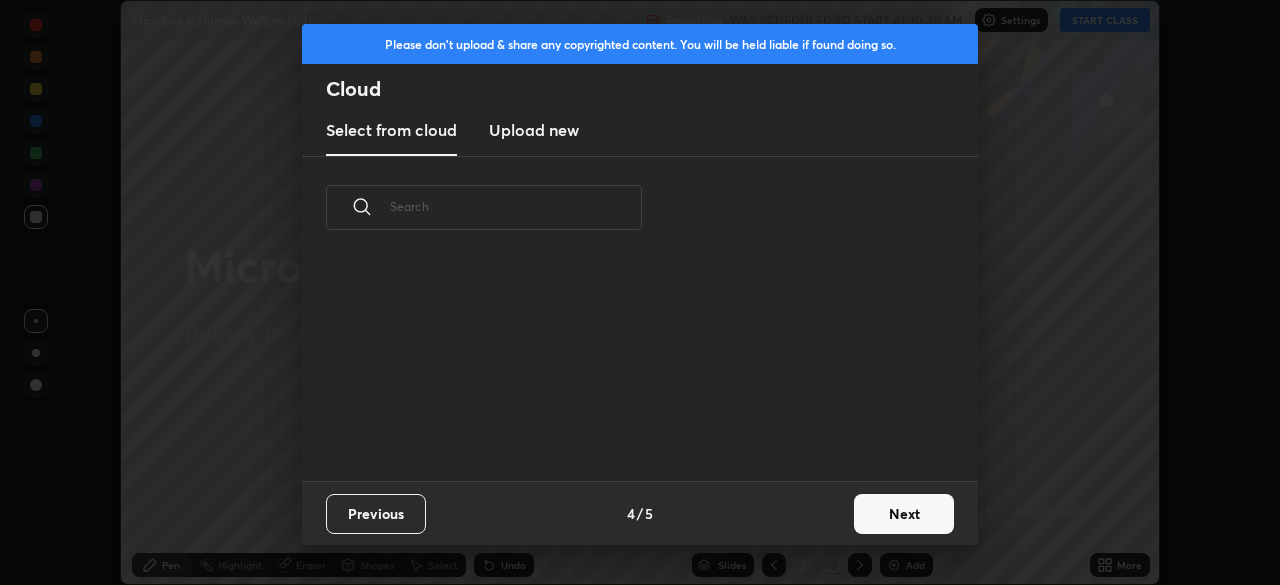 click on "Next" at bounding box center (904, 514) 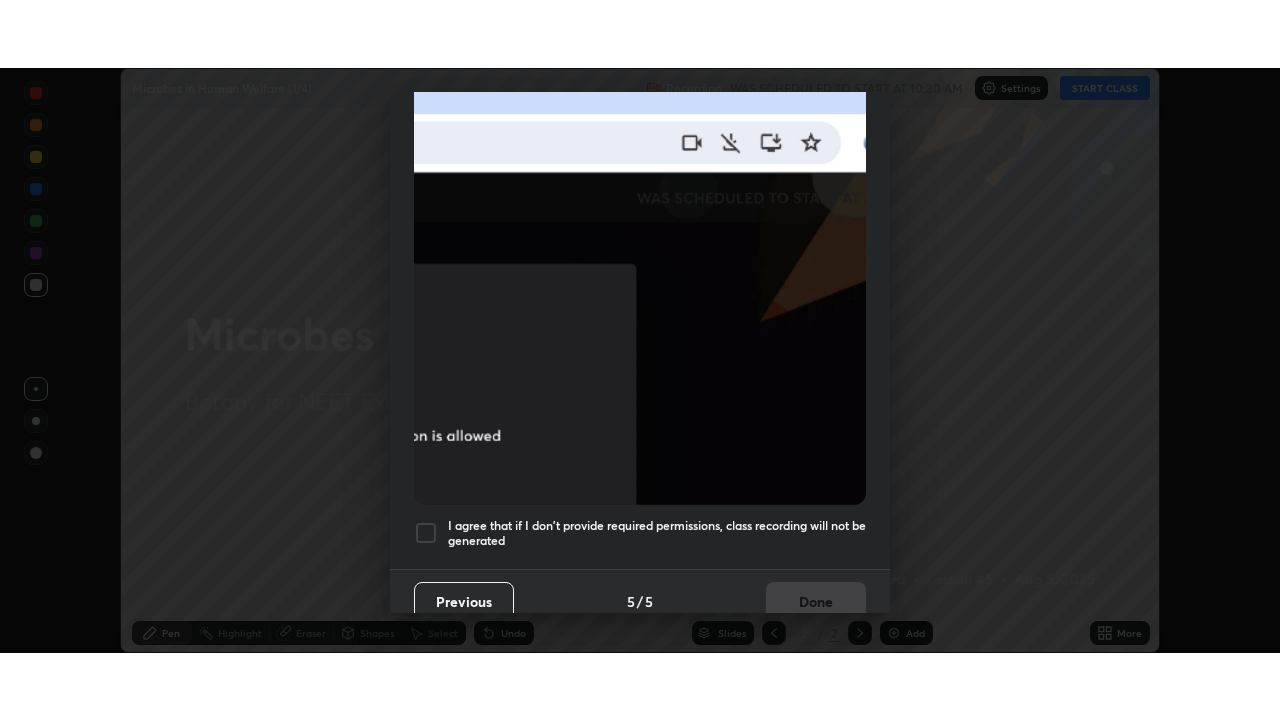 scroll, scrollTop: 479, scrollLeft: 0, axis: vertical 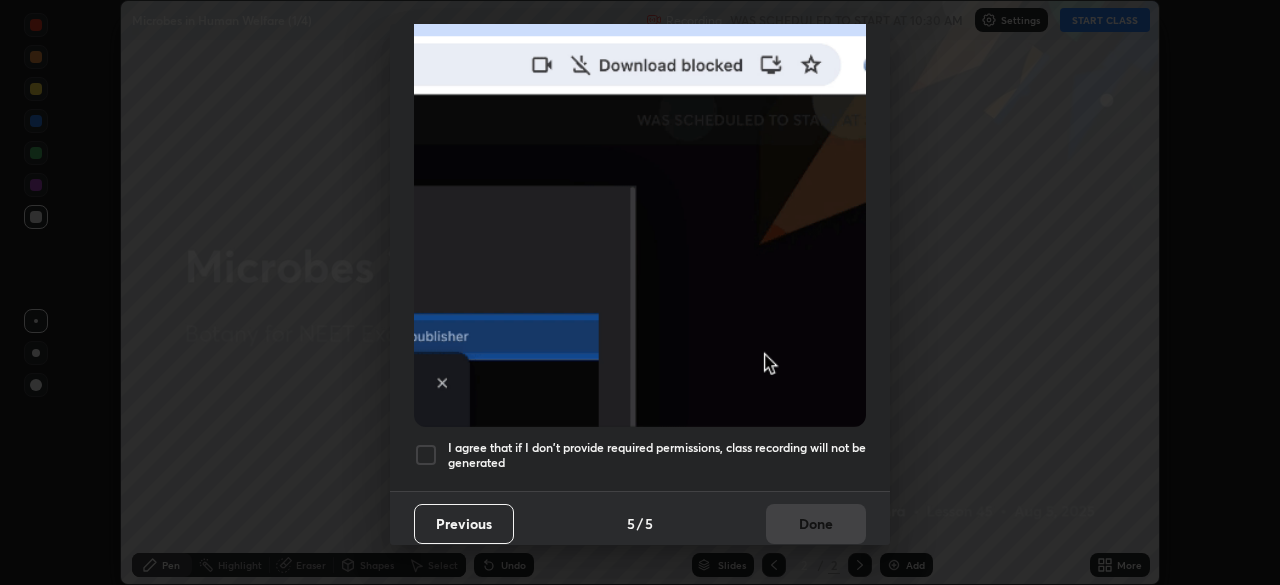 click at bounding box center [426, 455] 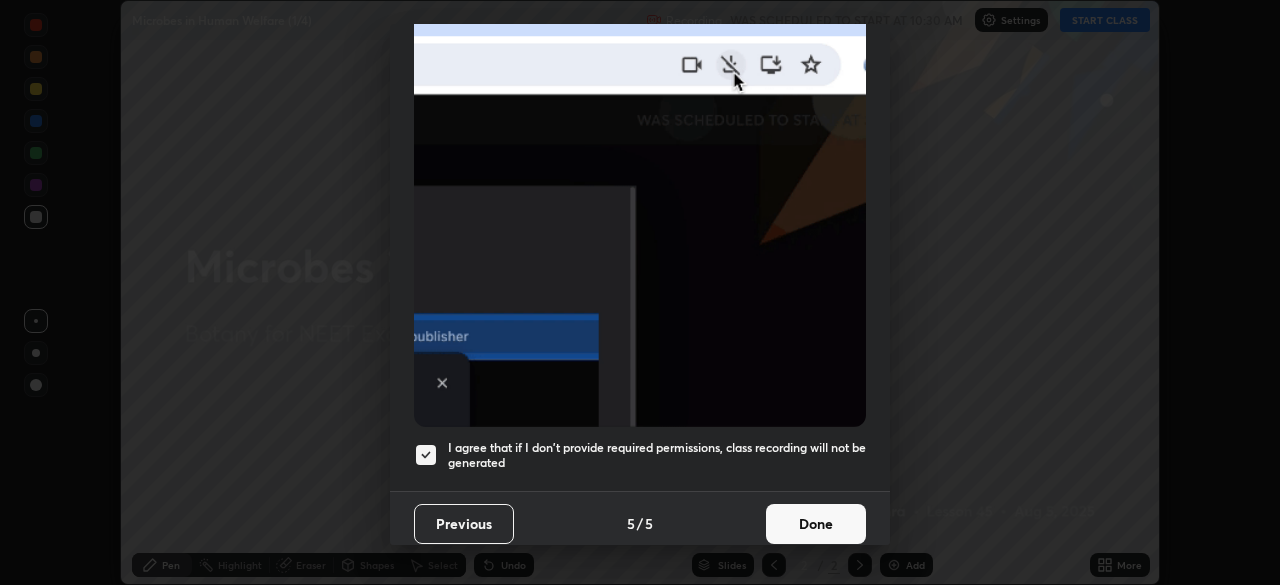 click on "Done" at bounding box center (816, 524) 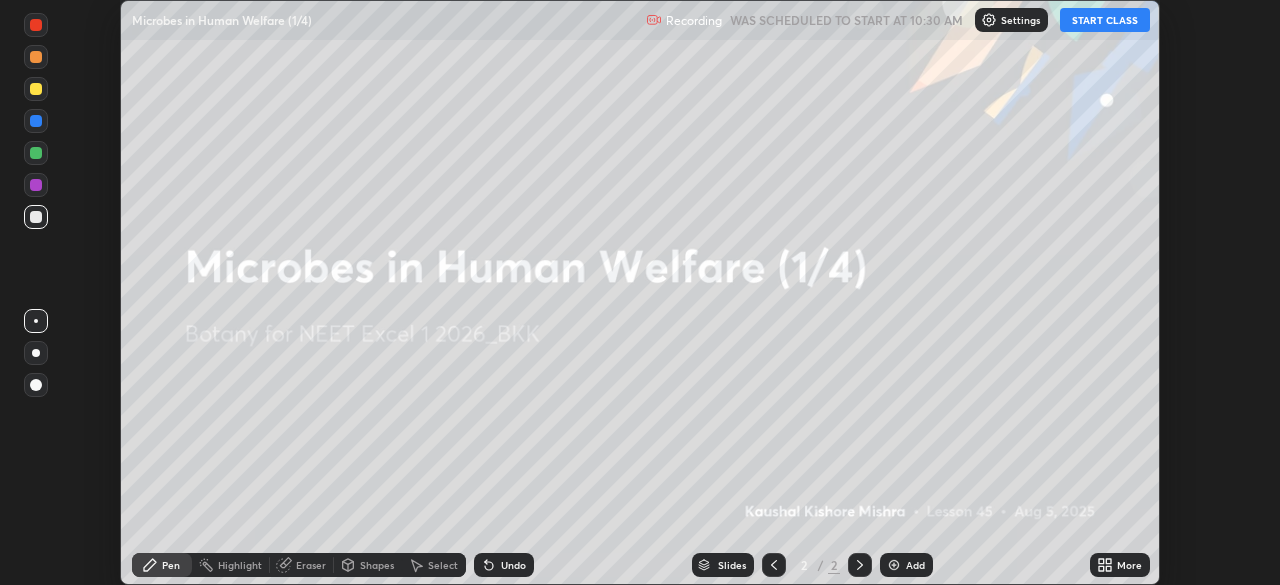 click 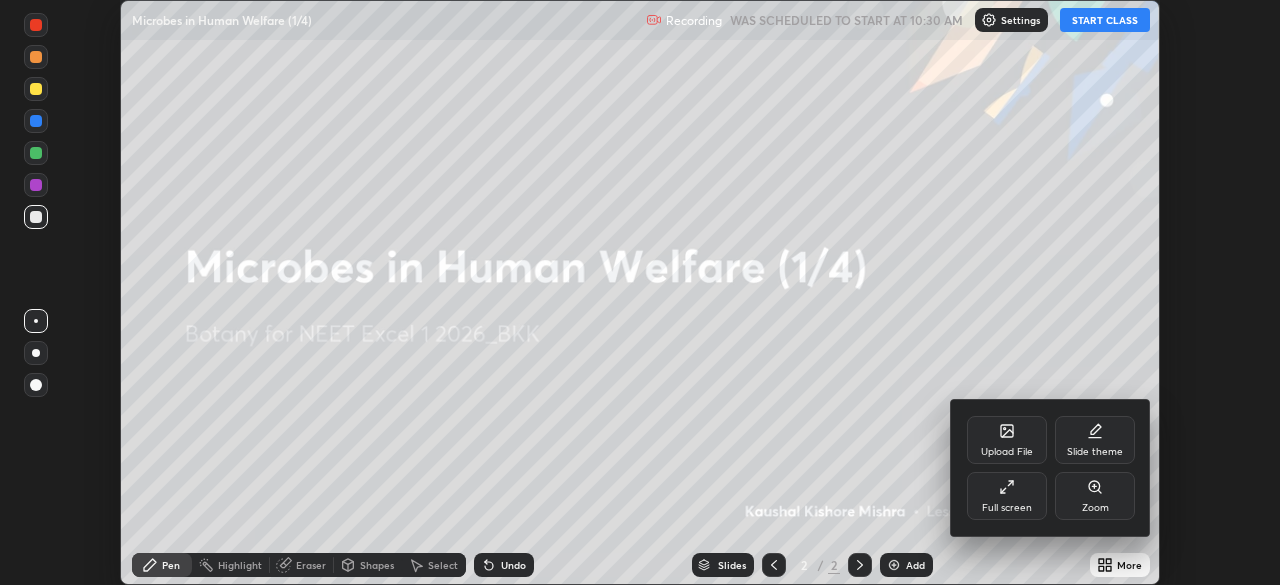 click 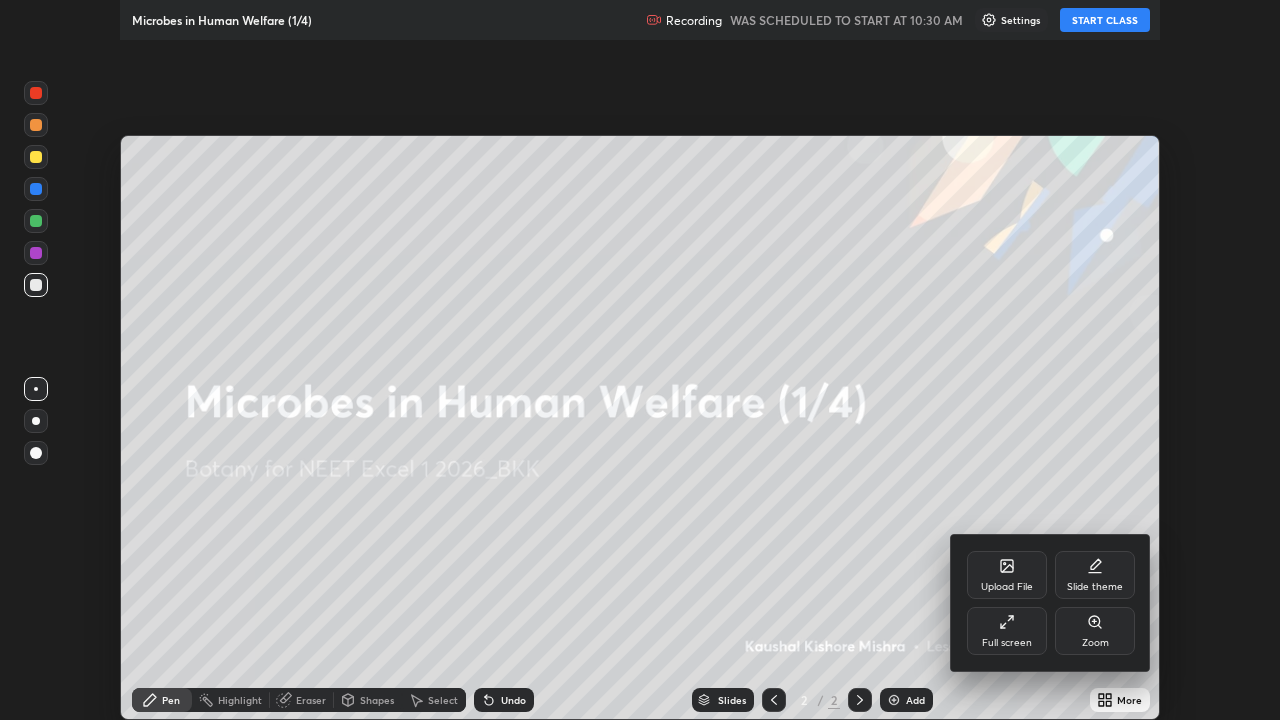 scroll, scrollTop: 99280, scrollLeft: 98720, axis: both 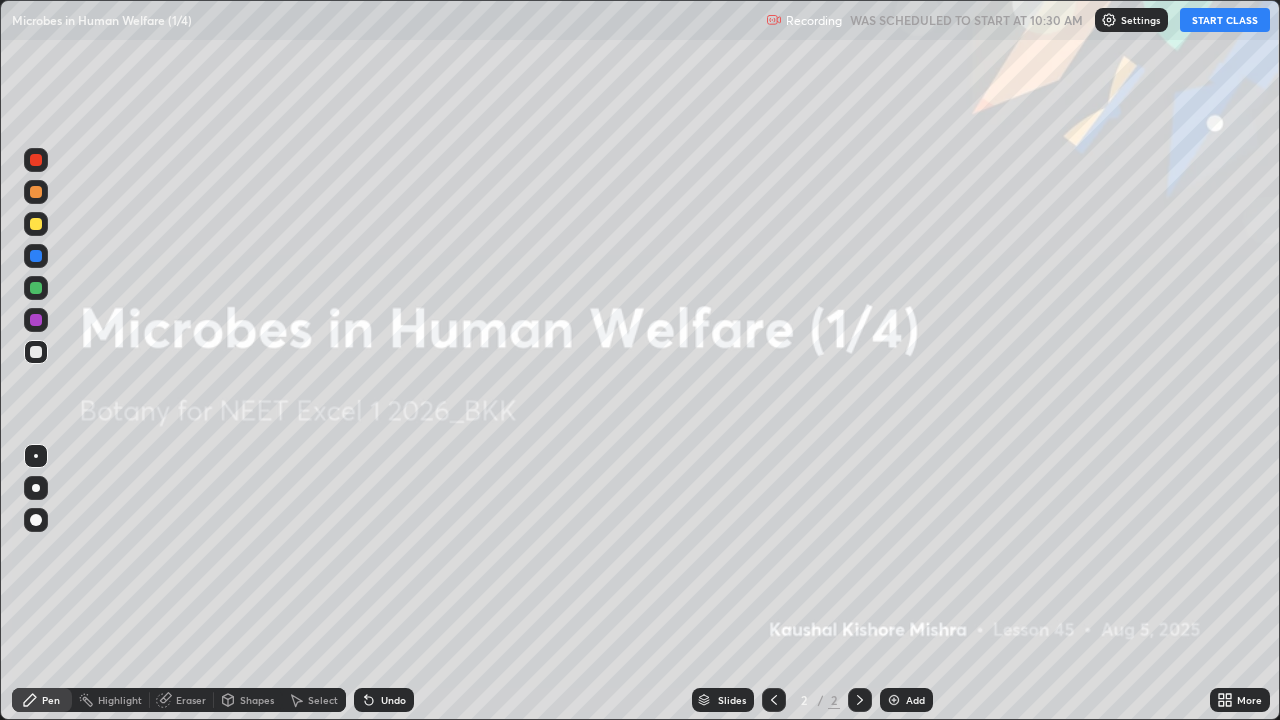 click on "START CLASS" at bounding box center (1225, 20) 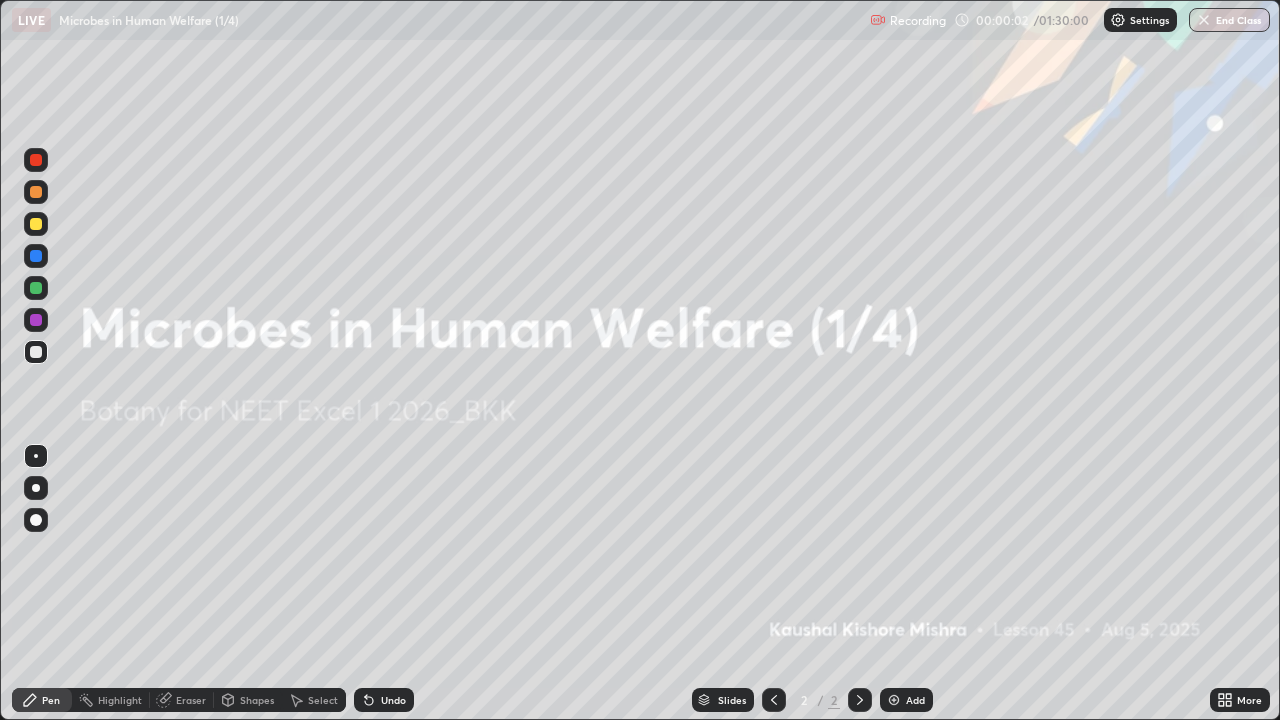 click at bounding box center (894, 700) 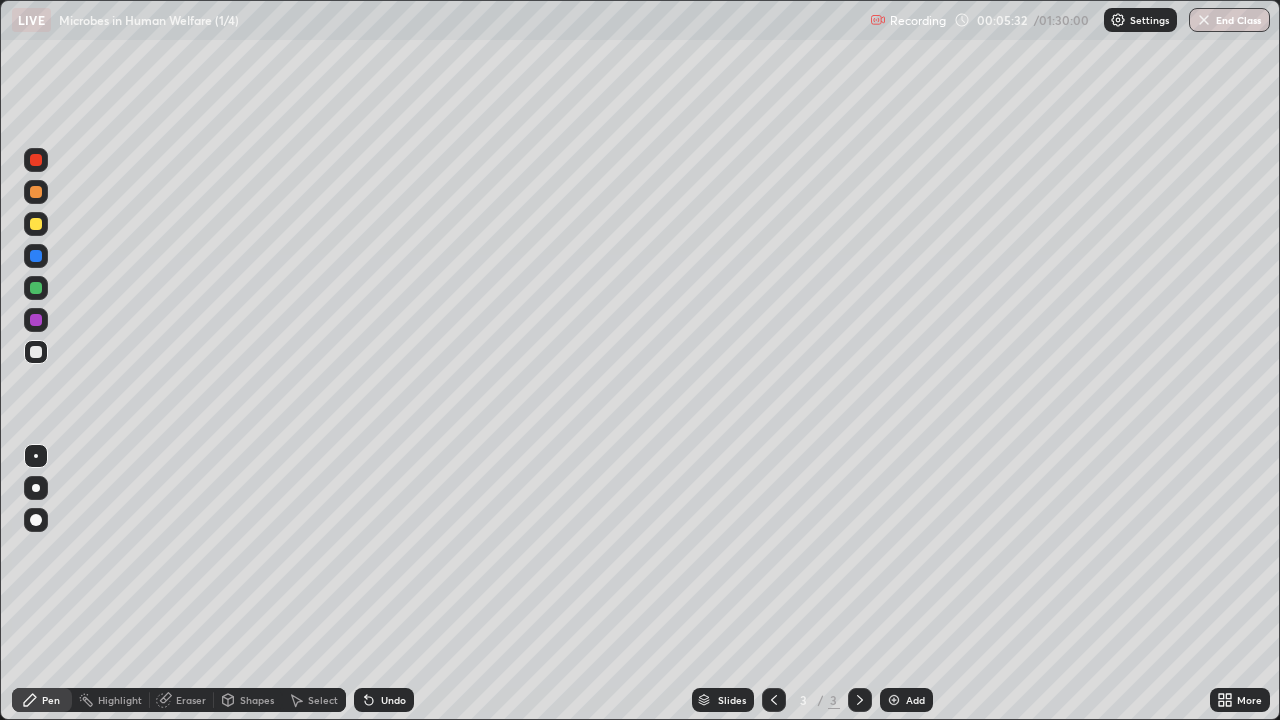 click at bounding box center (36, 224) 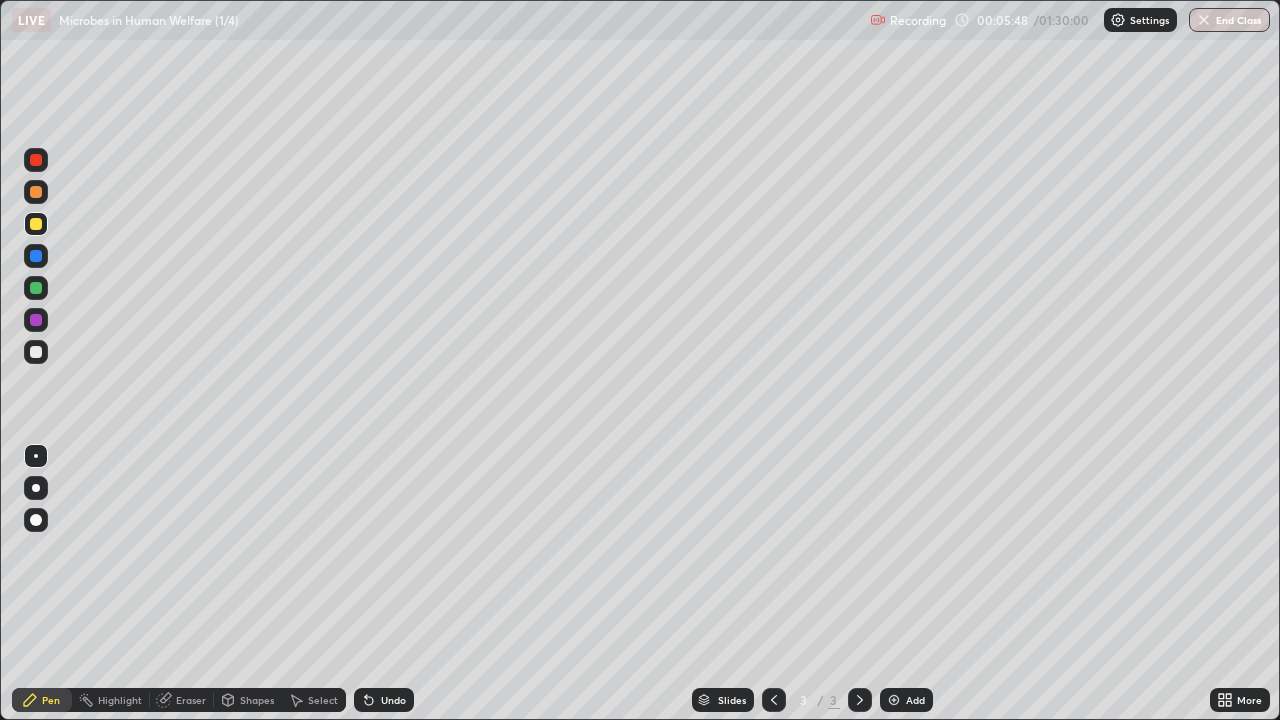 click on "Eraser" at bounding box center (191, 700) 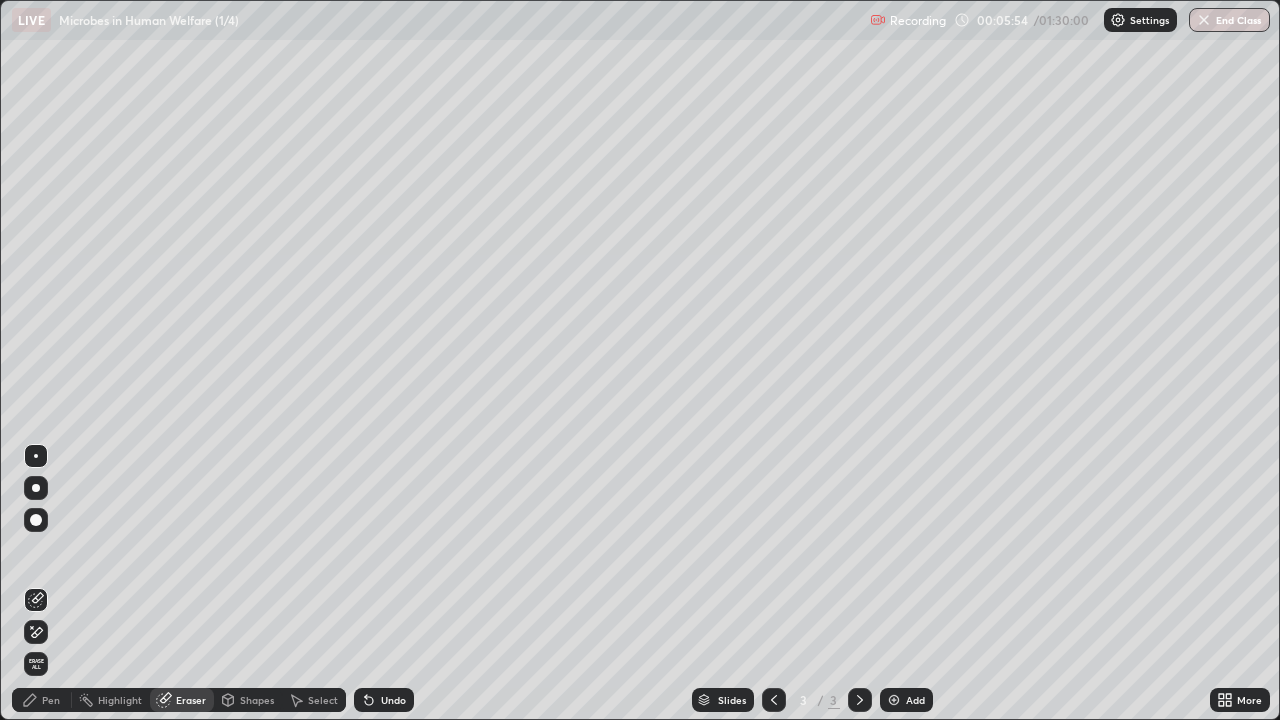 click on "Pen" at bounding box center (51, 700) 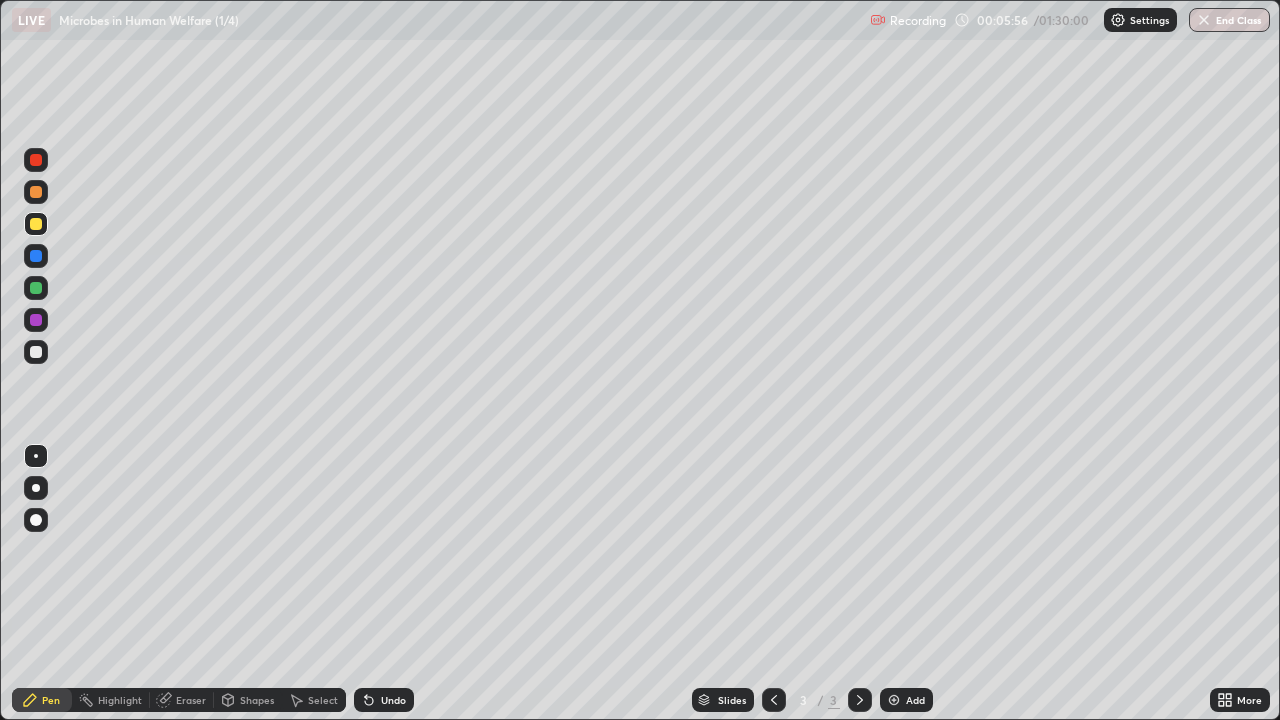 click at bounding box center (36, 352) 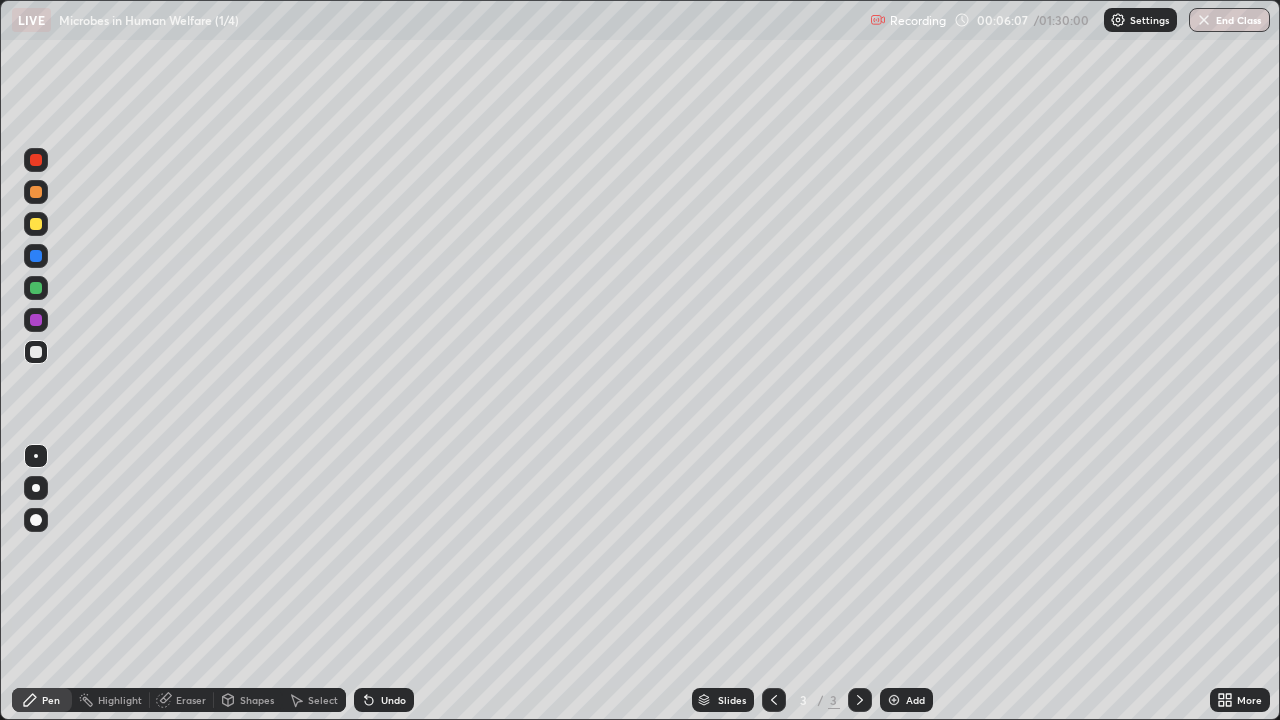 click at bounding box center [36, 288] 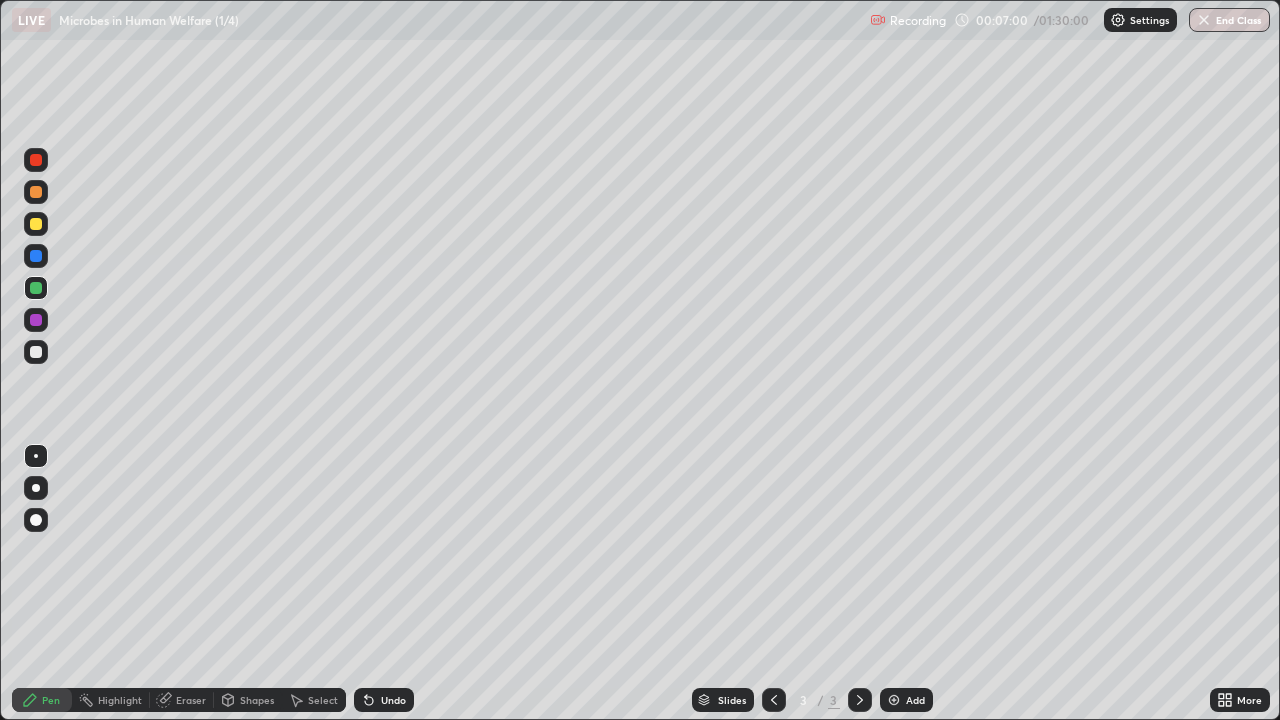 click at bounding box center [36, 352] 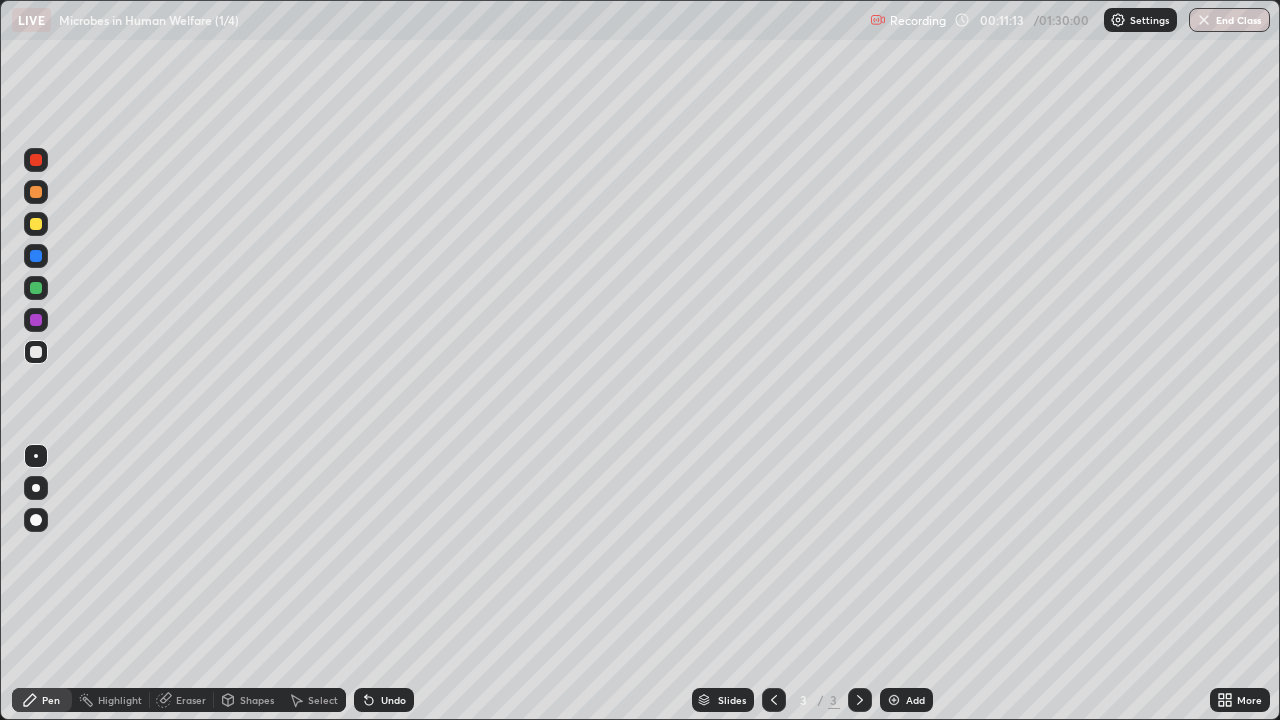 click at bounding box center (36, 320) 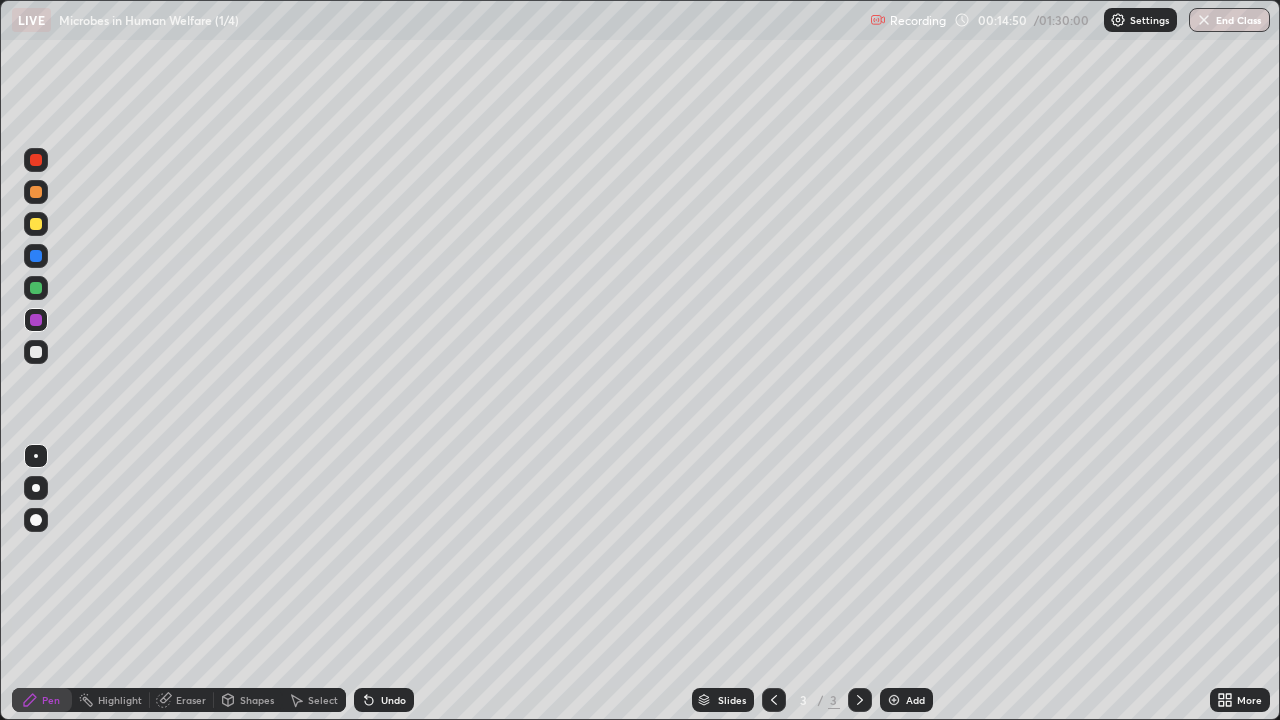 click at bounding box center (894, 700) 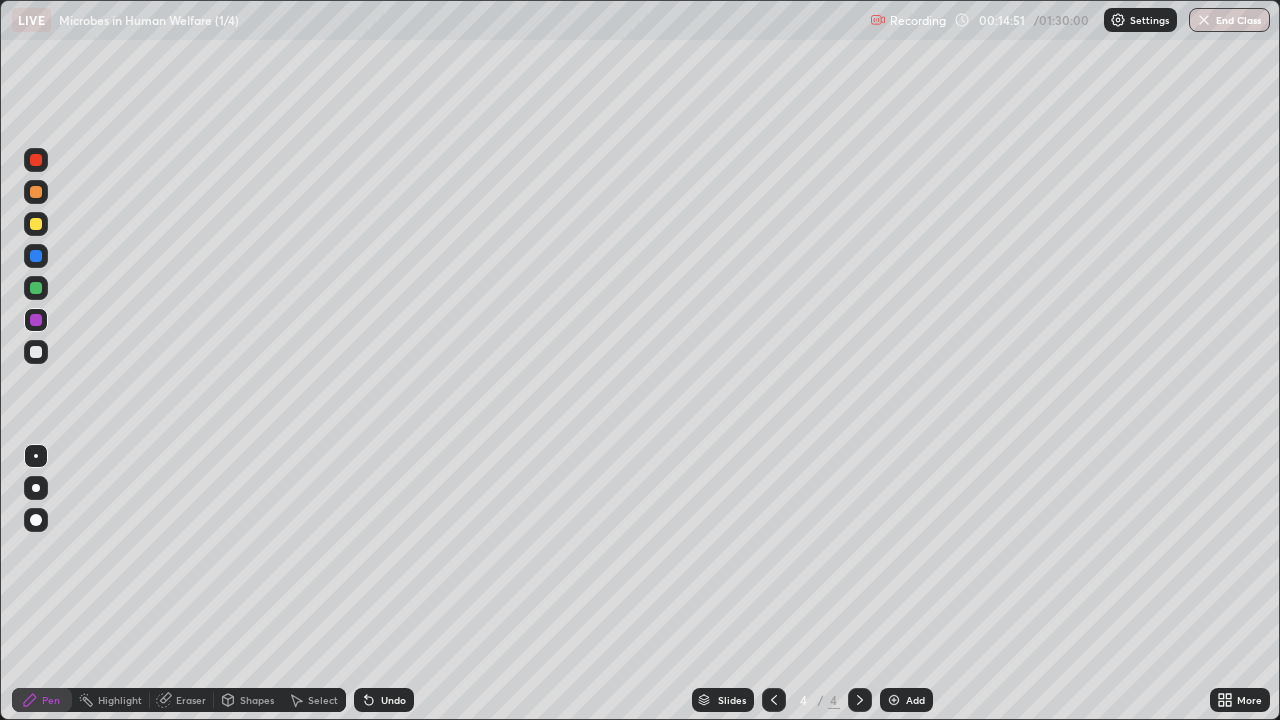 click at bounding box center (36, 352) 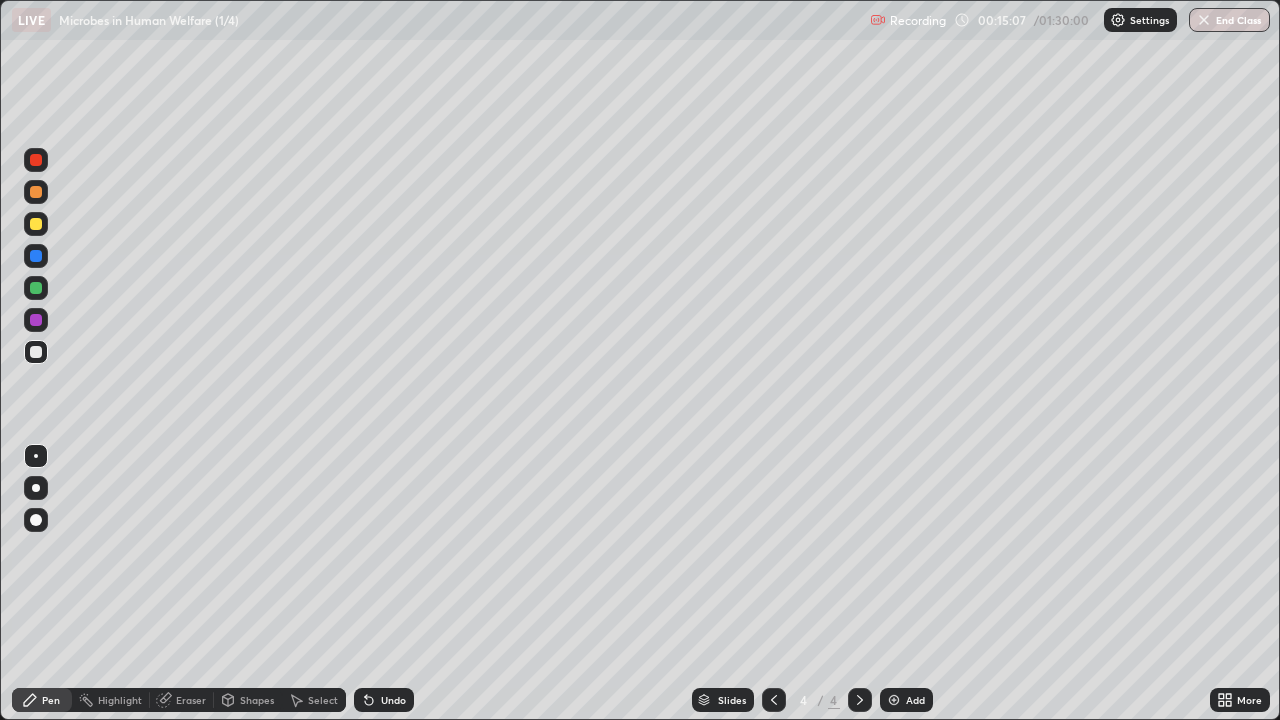 click at bounding box center [36, 288] 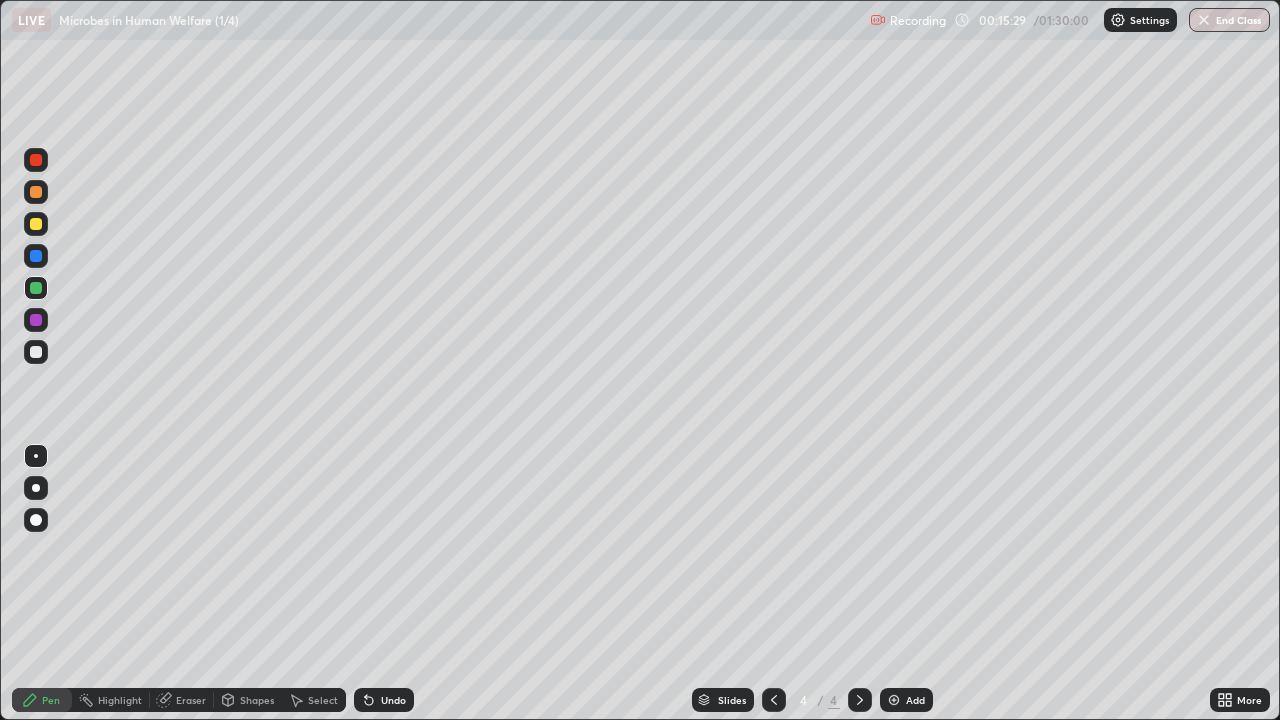 click at bounding box center (36, 224) 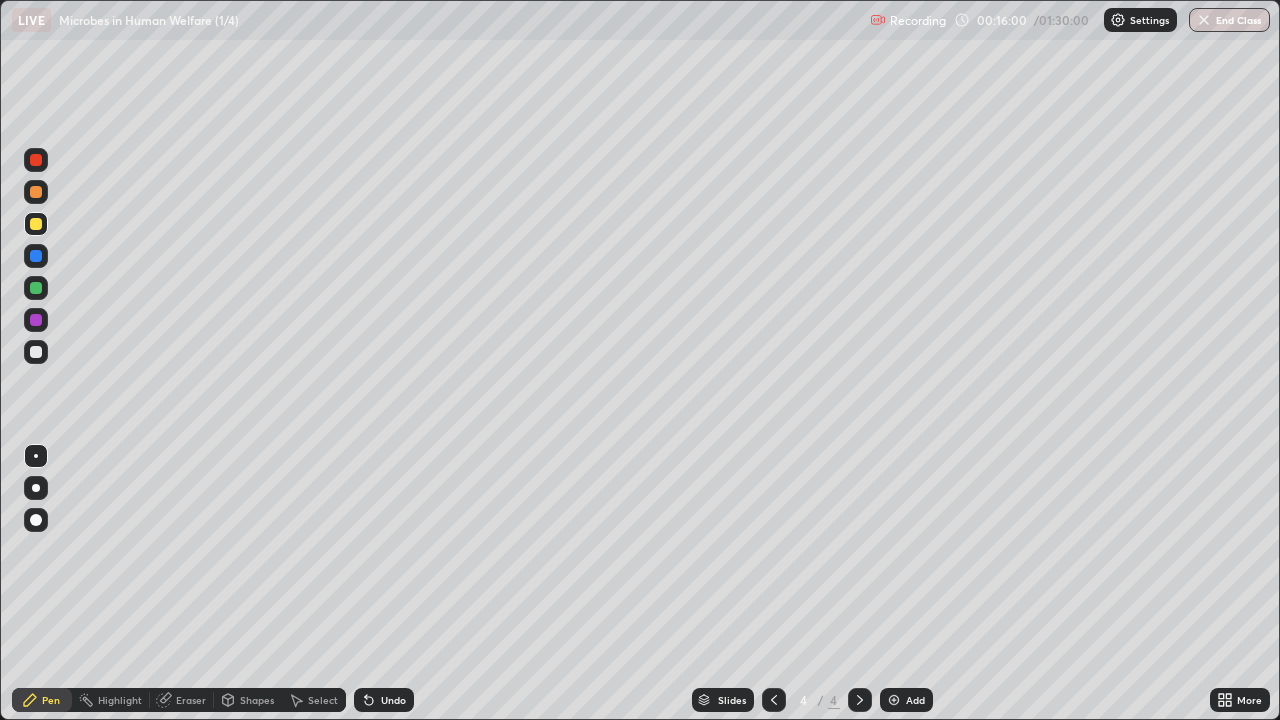 click at bounding box center (36, 288) 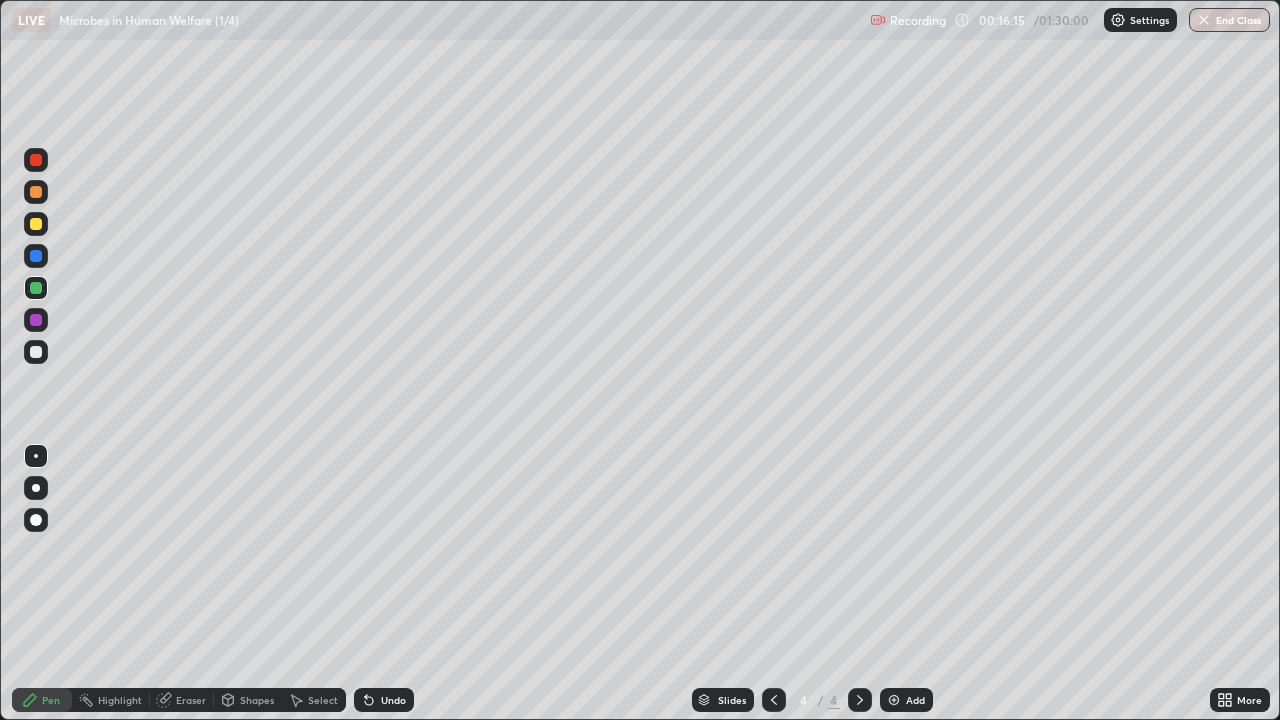 click at bounding box center (36, 352) 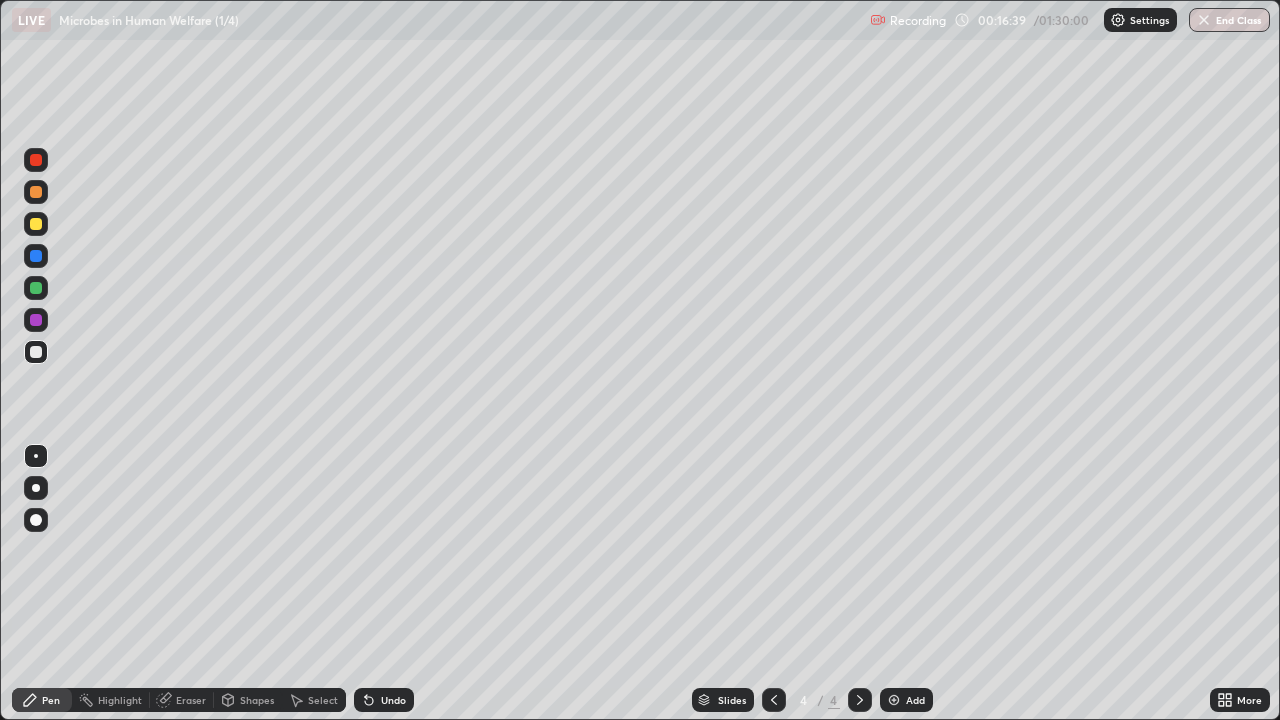 click at bounding box center [36, 288] 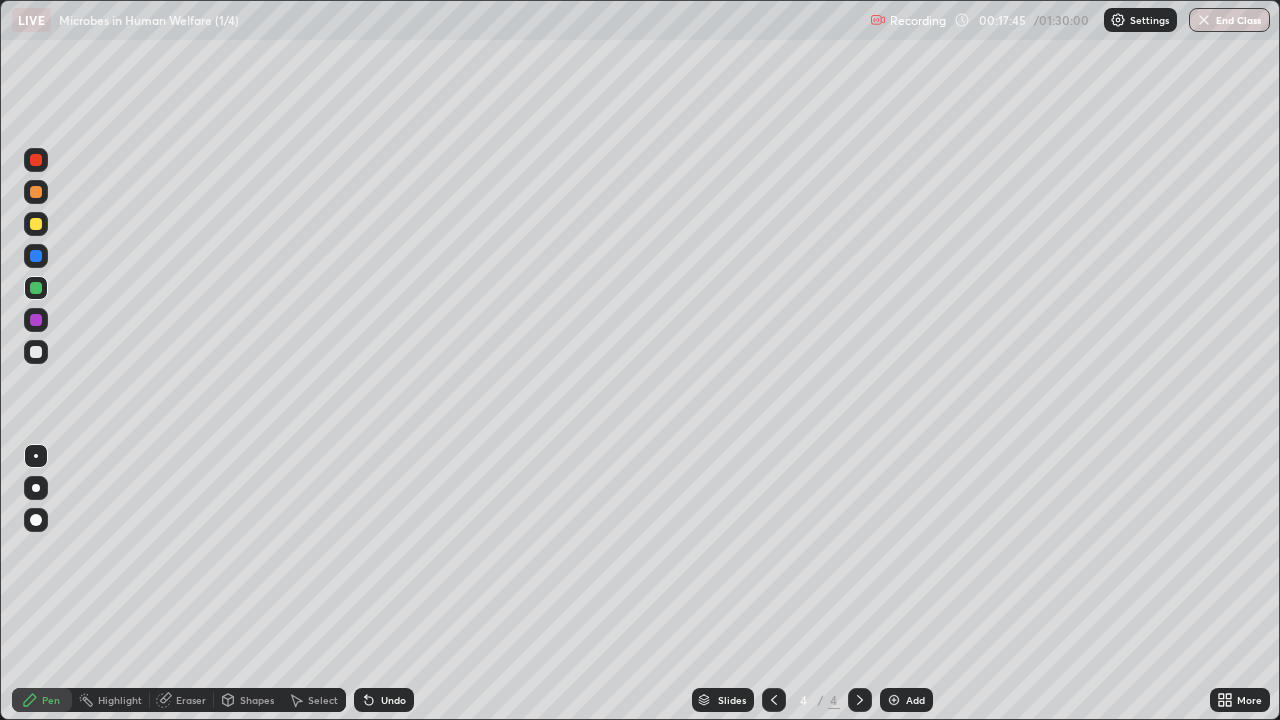 click at bounding box center [36, 352] 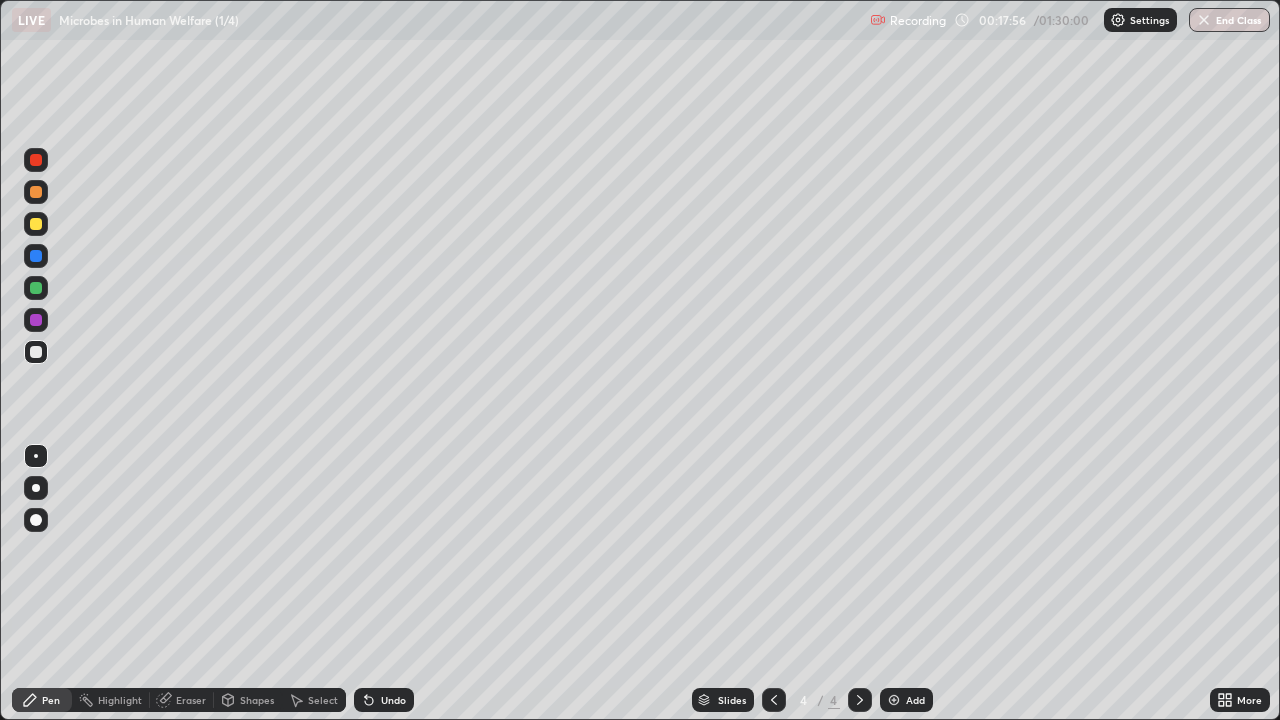 click at bounding box center [36, 224] 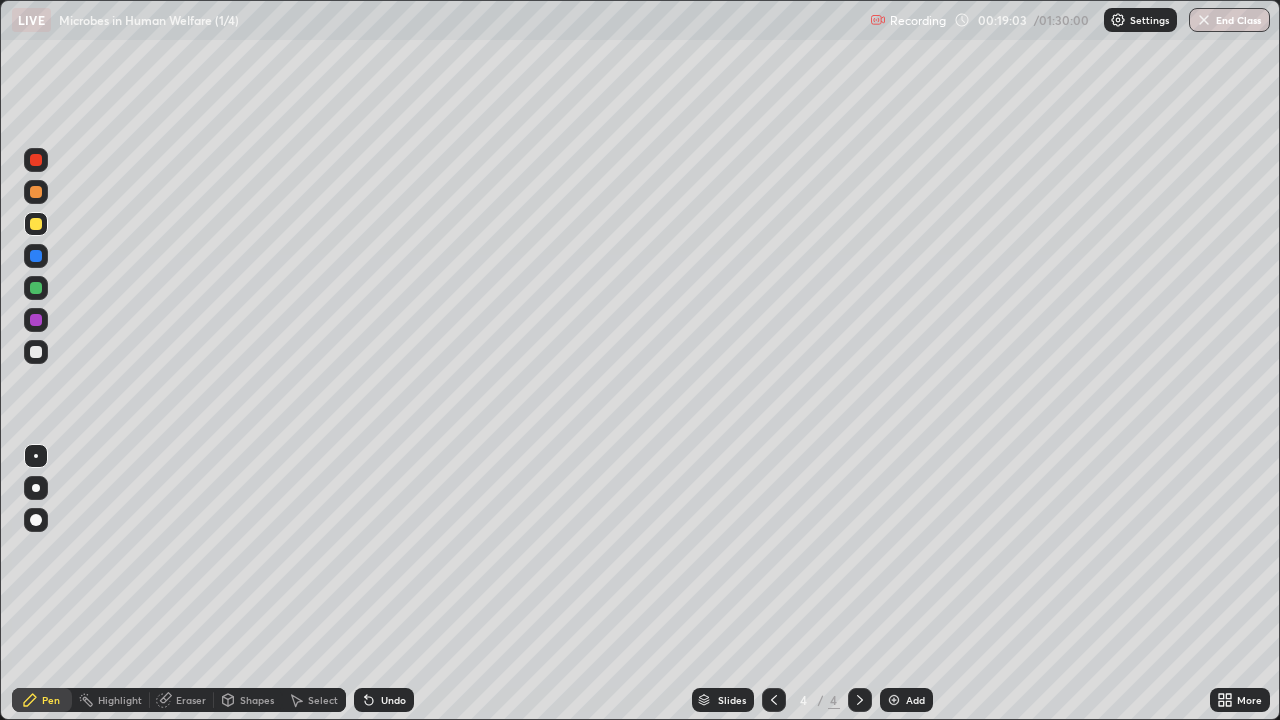 click at bounding box center [36, 352] 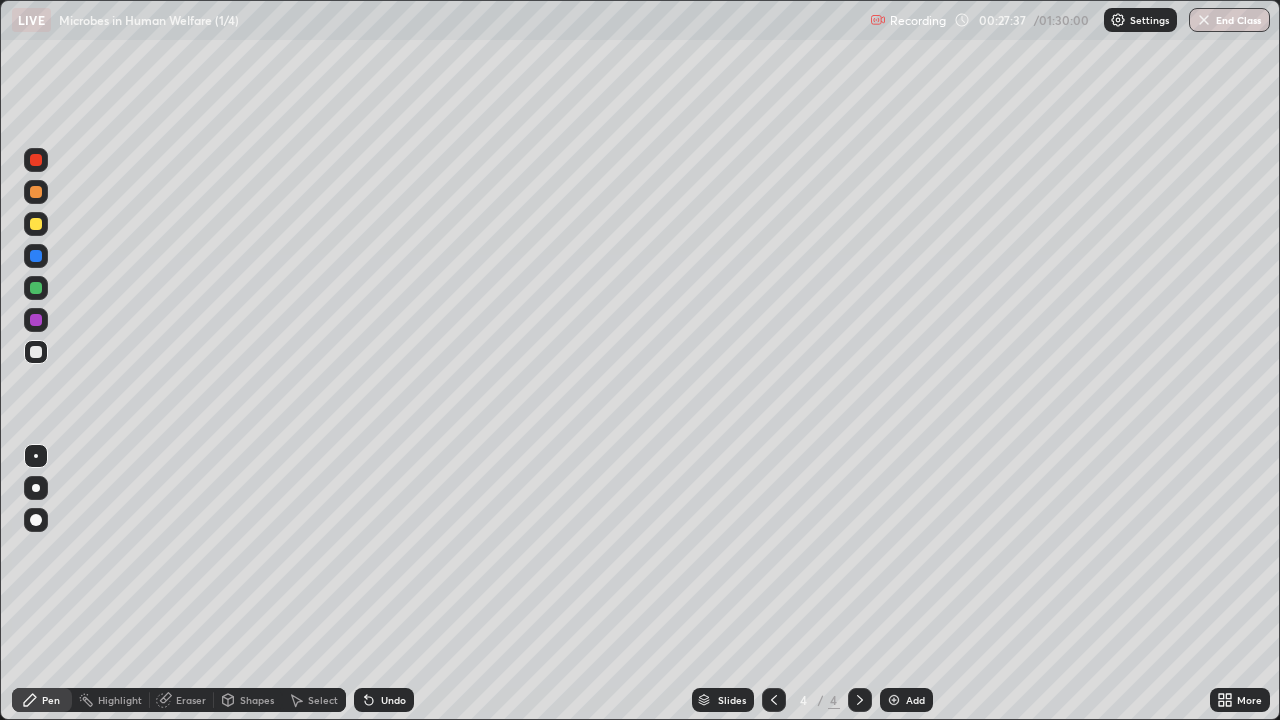 click at bounding box center (36, 224) 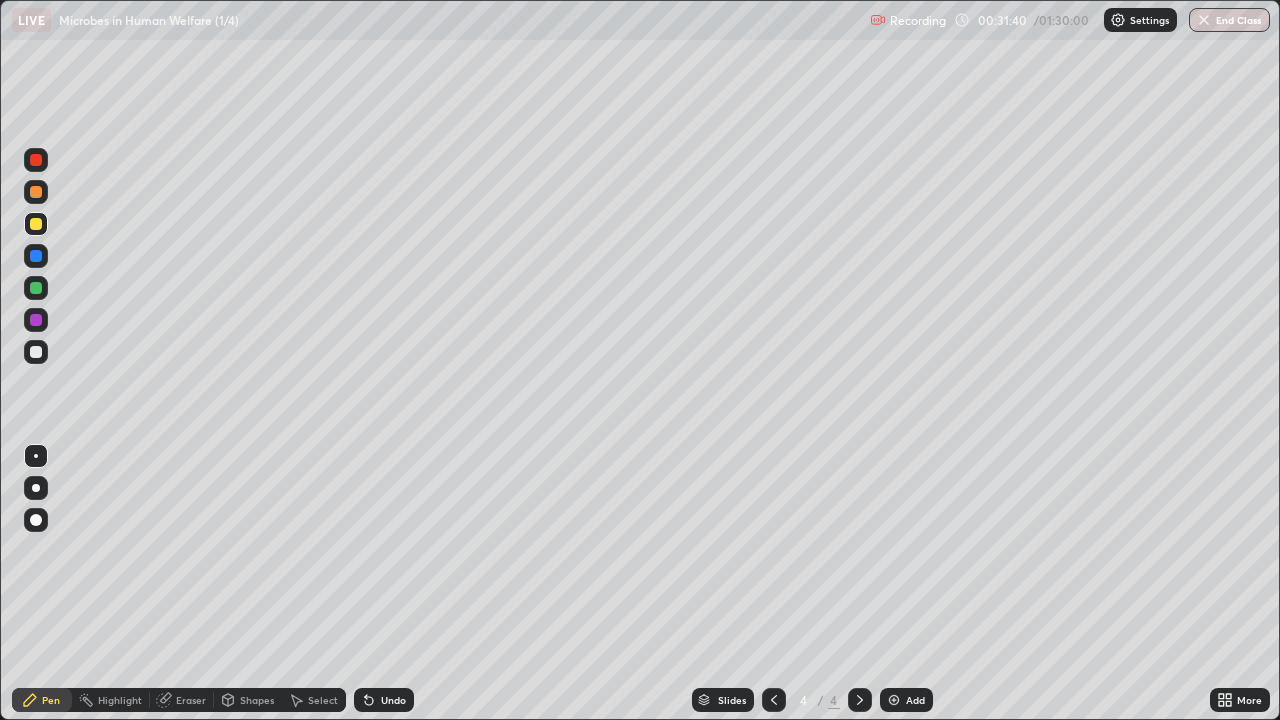 click at bounding box center [894, 700] 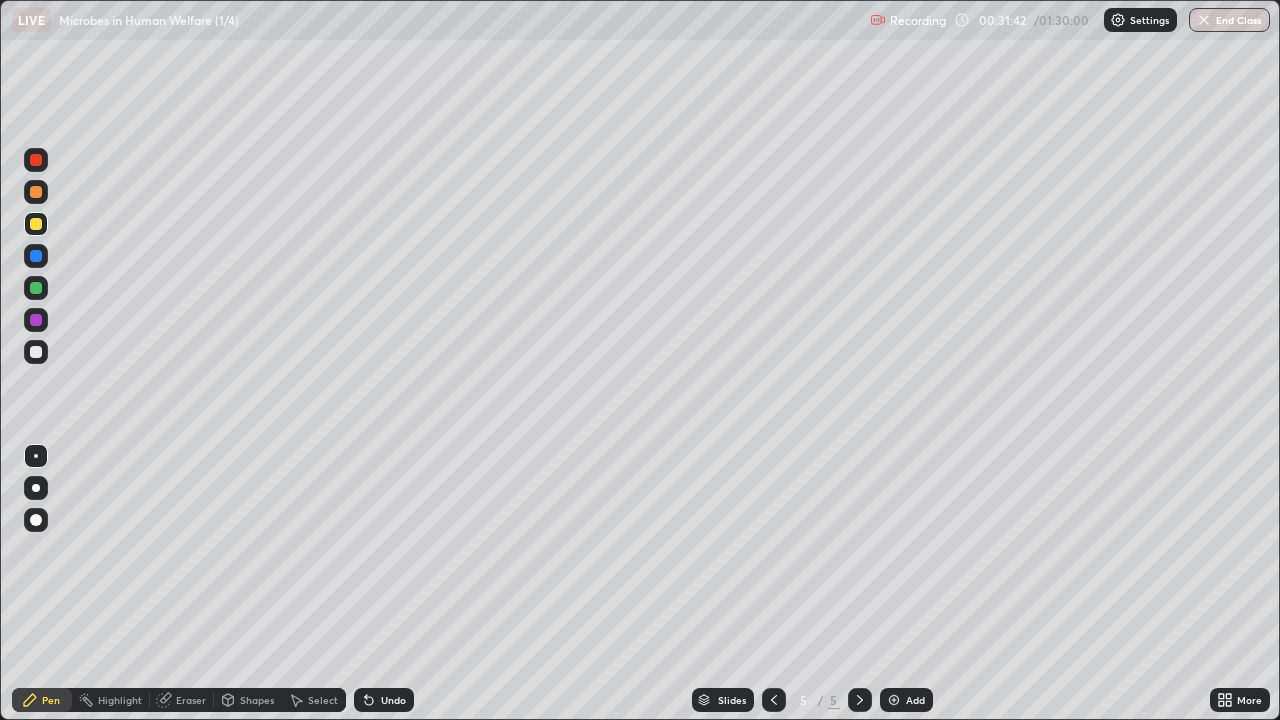 click at bounding box center (36, 352) 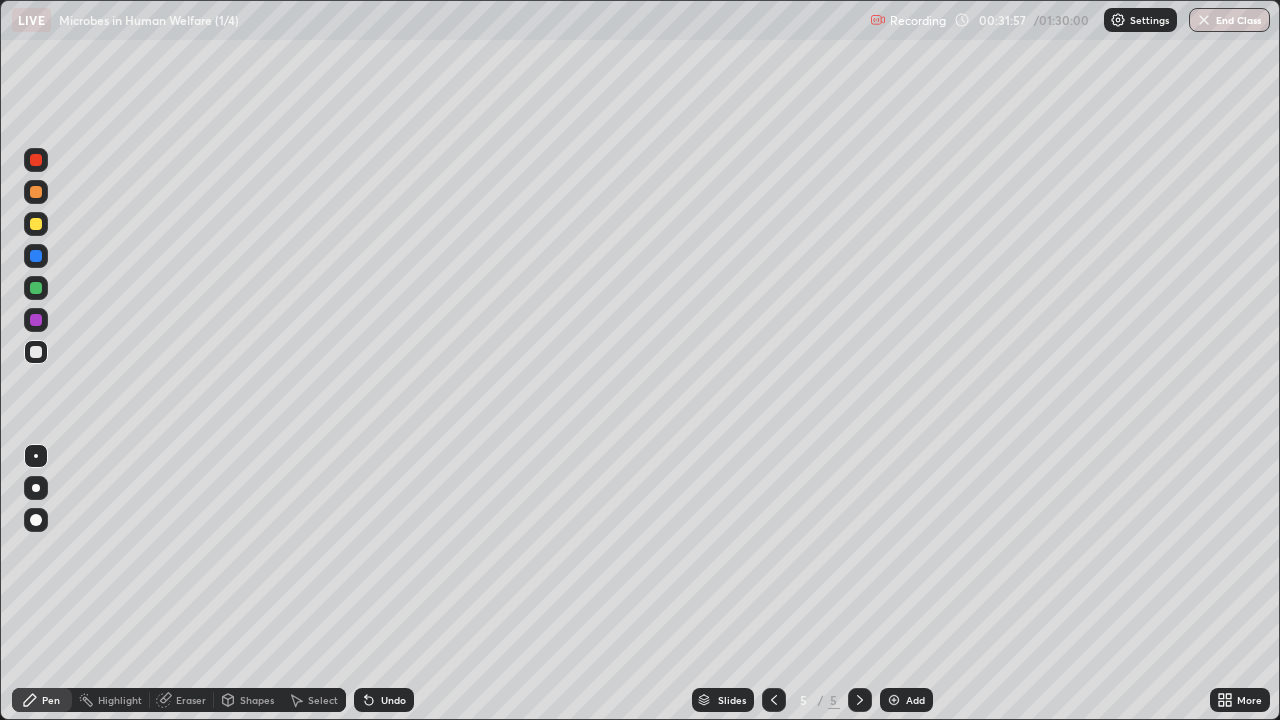 click at bounding box center [36, 224] 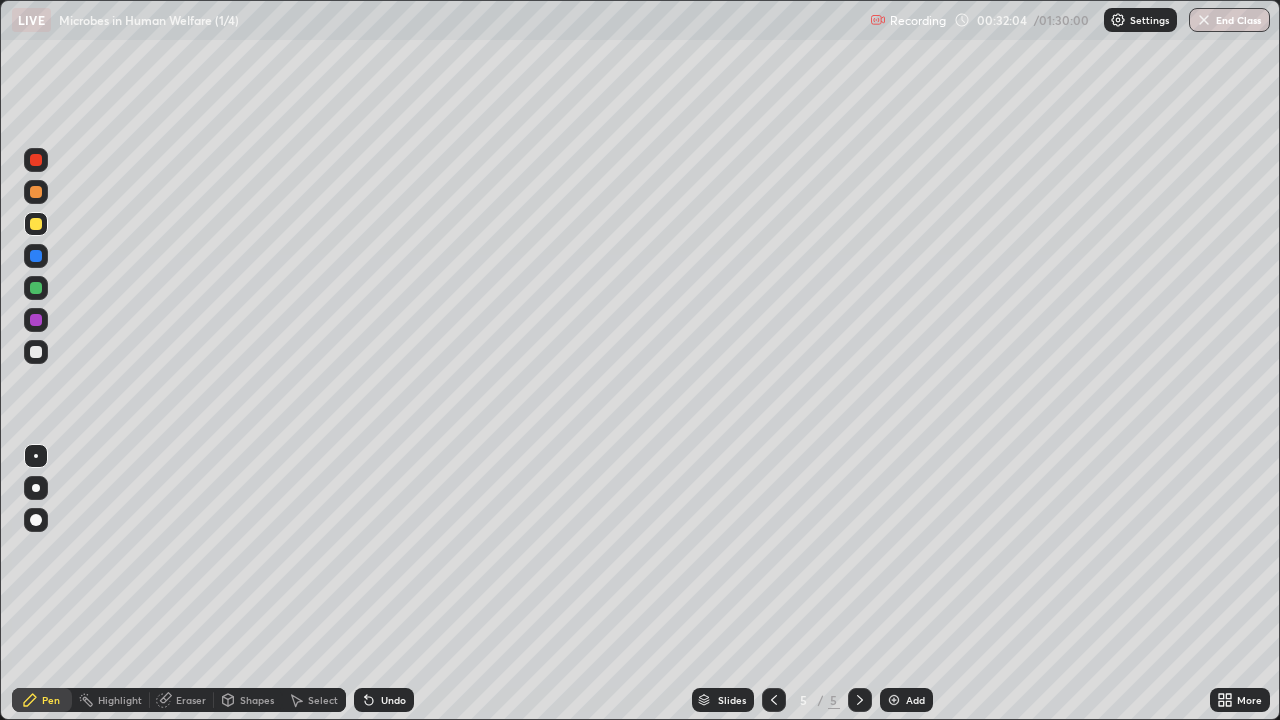 click at bounding box center (36, 288) 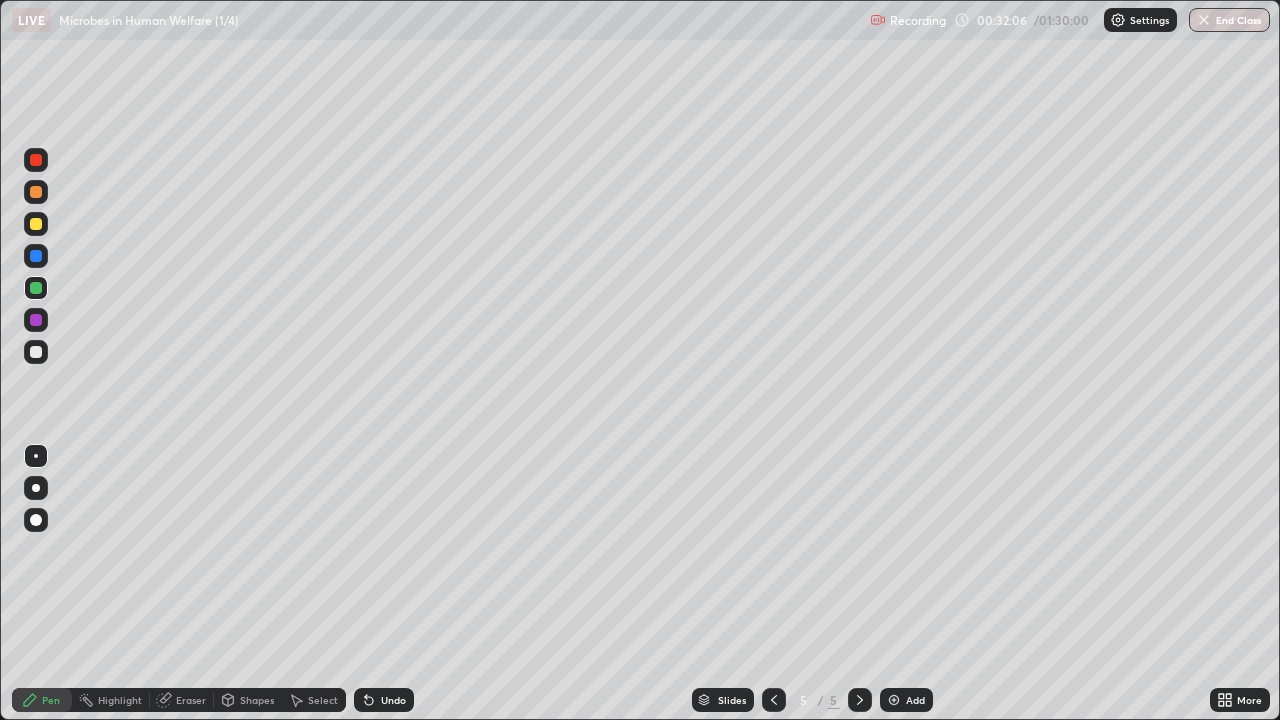 click at bounding box center (36, 224) 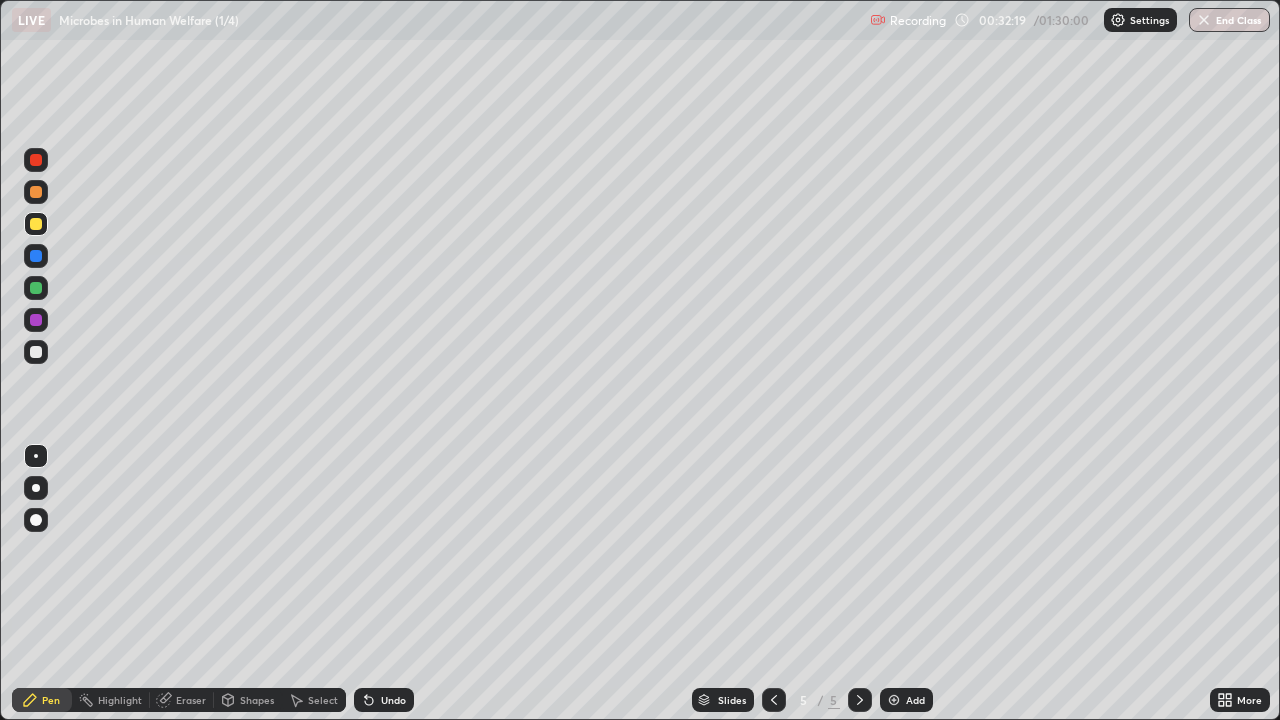 click at bounding box center (36, 288) 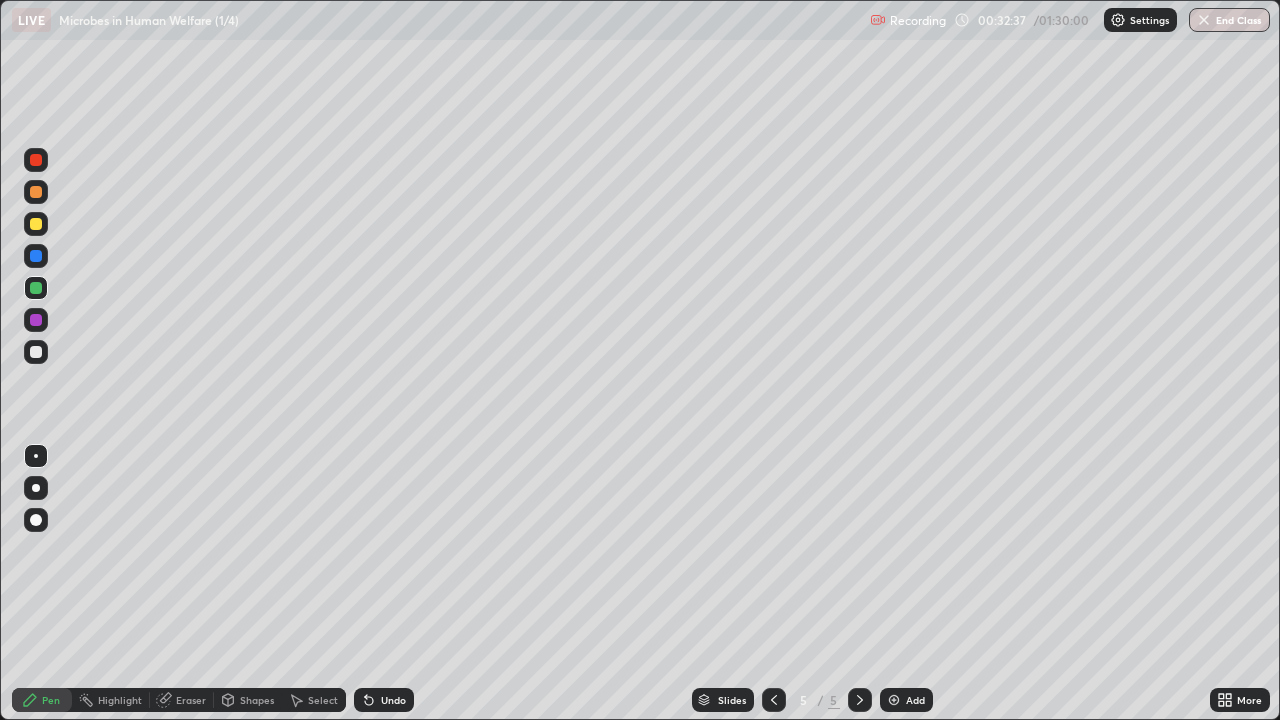click at bounding box center [36, 224] 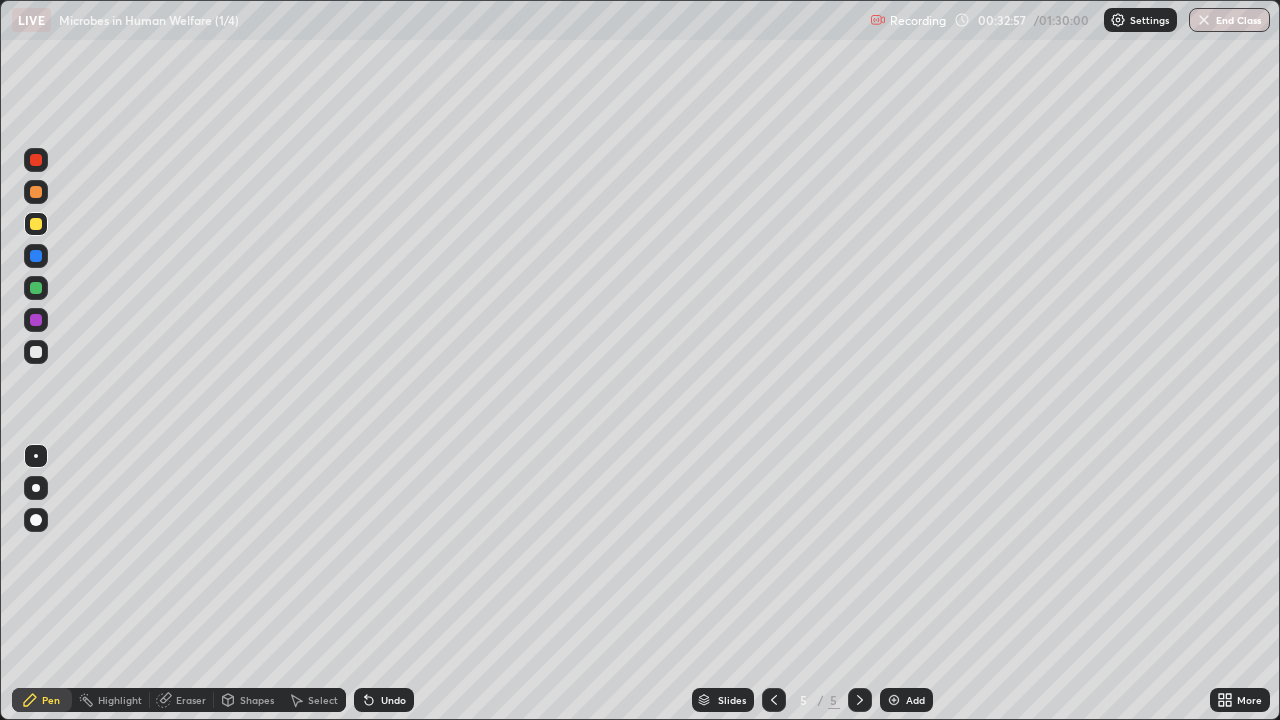 click at bounding box center [36, 288] 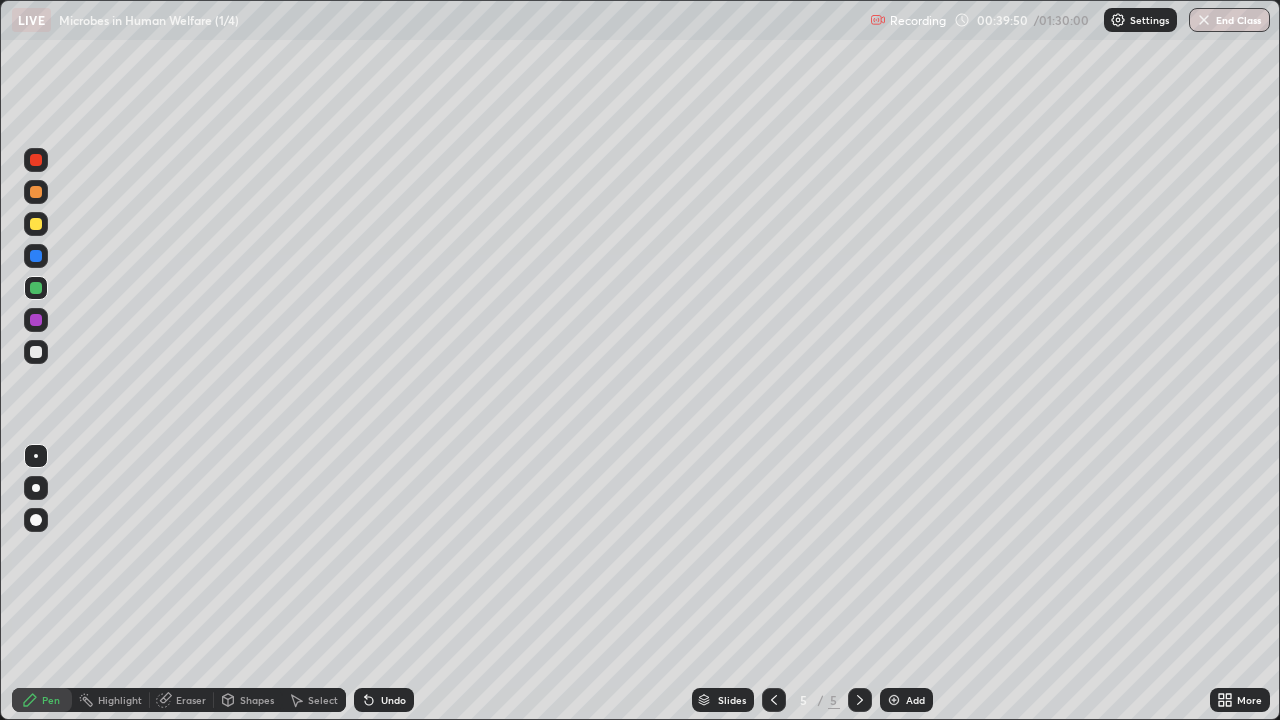 click at bounding box center [894, 700] 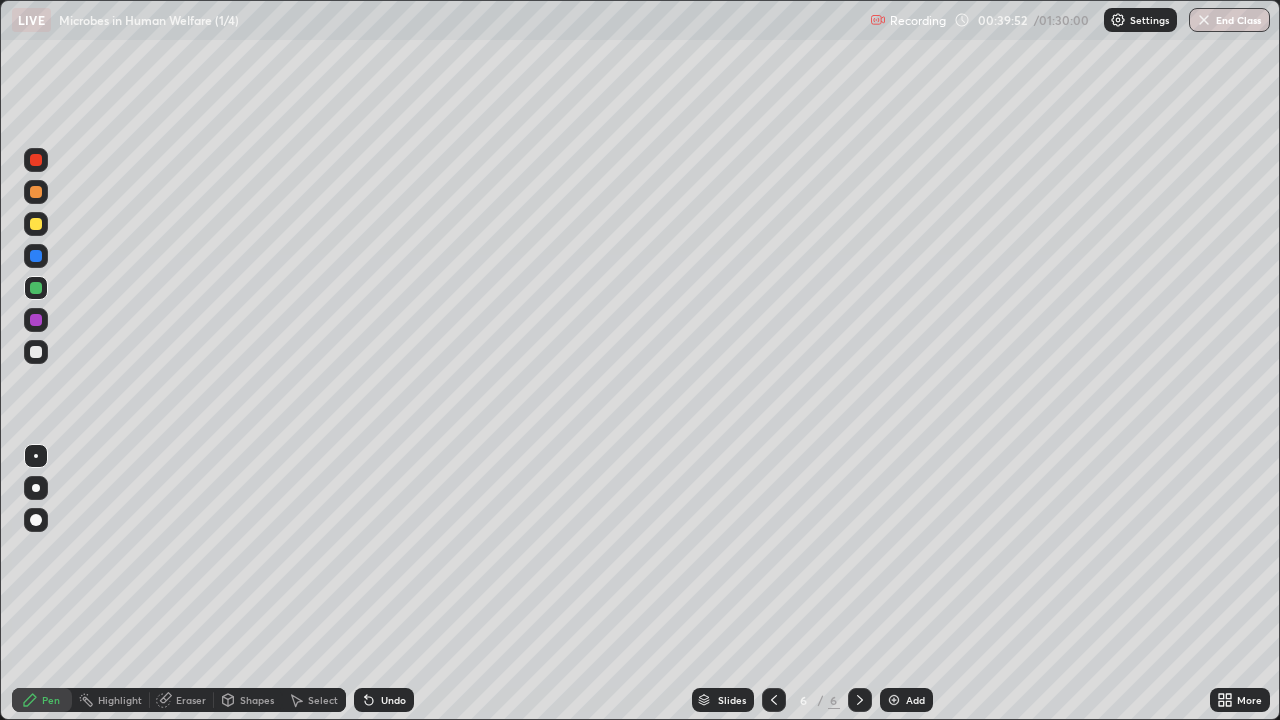 click at bounding box center (36, 352) 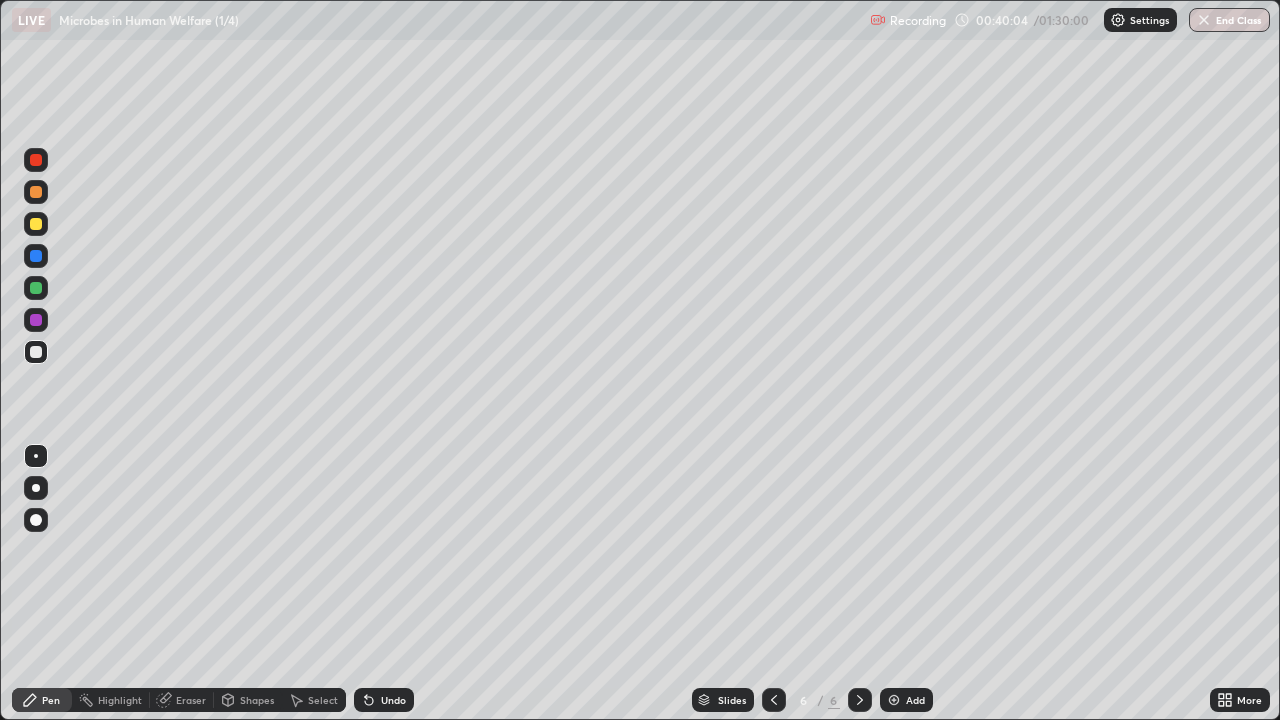 click at bounding box center [36, 288] 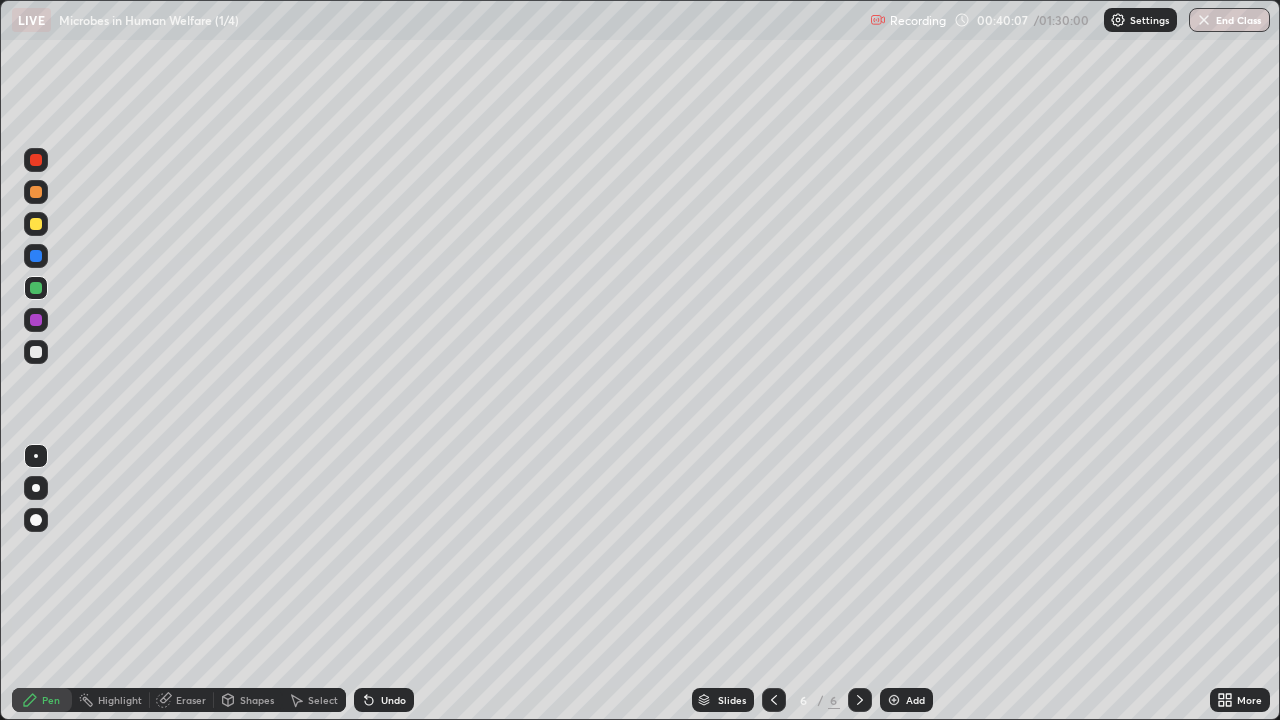 click at bounding box center (36, 224) 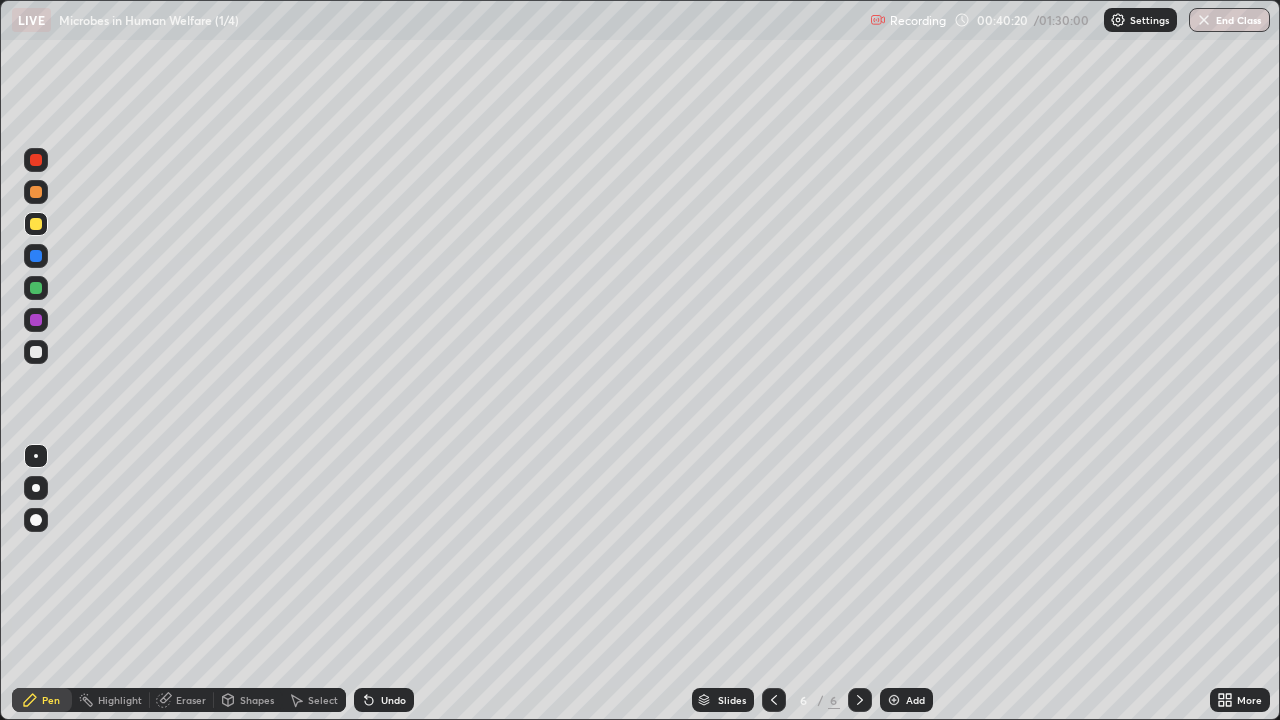 click at bounding box center [36, 288] 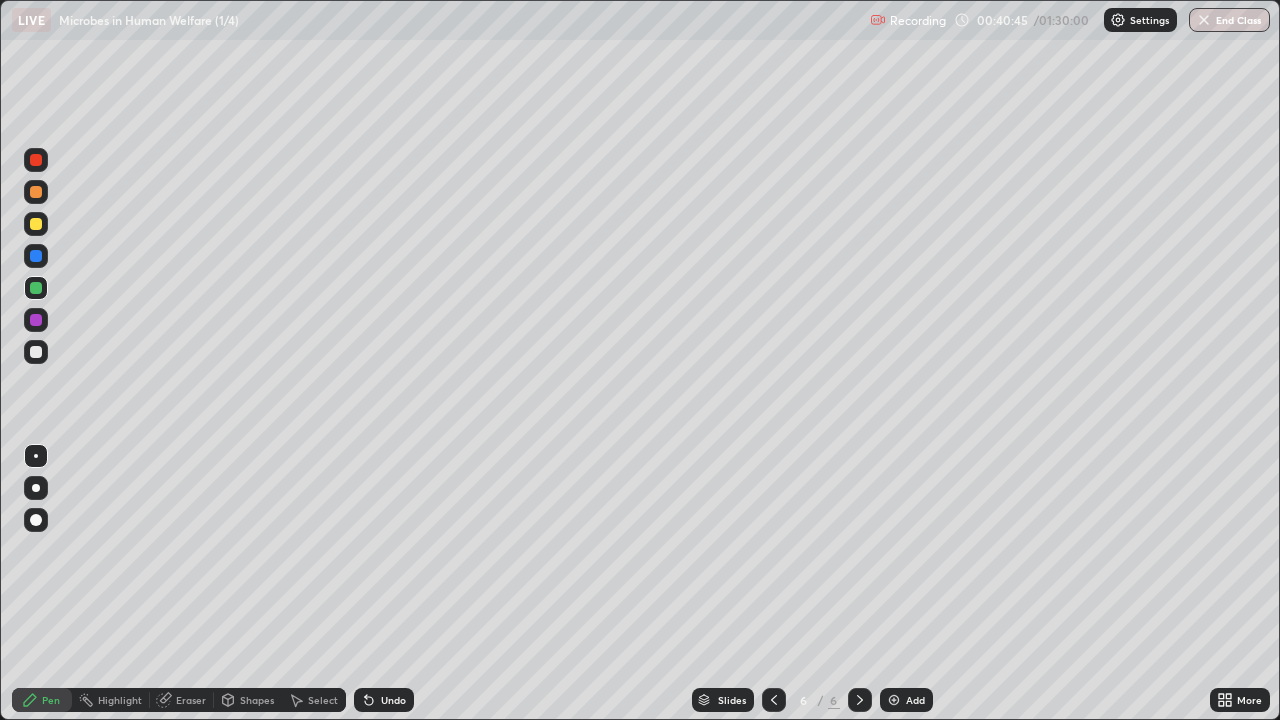 click at bounding box center (36, 352) 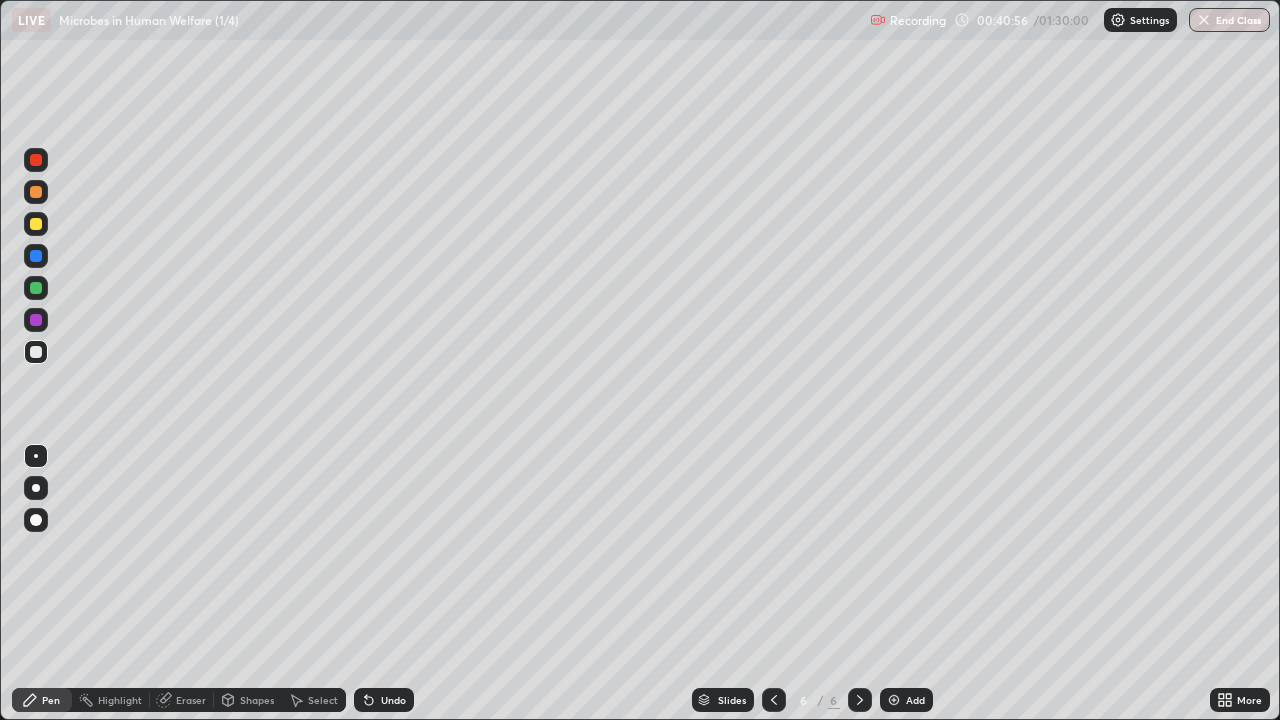 click on "Eraser" at bounding box center (182, 700) 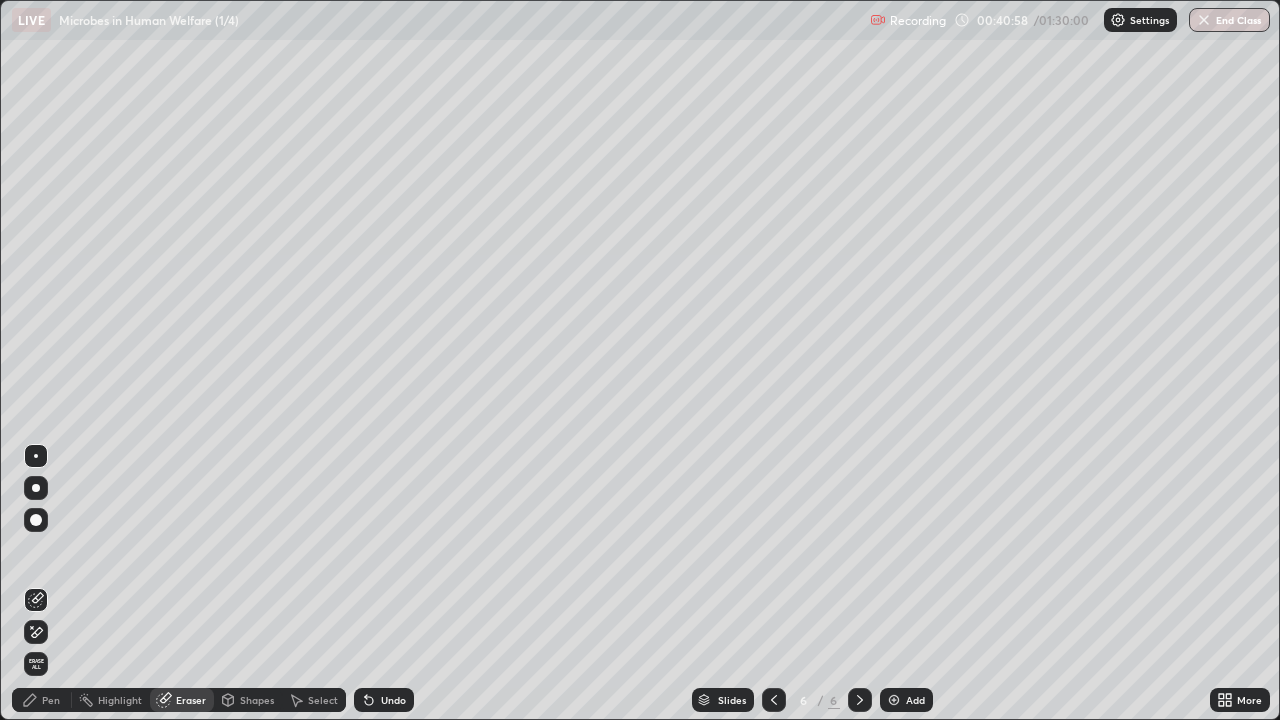 click on "Pen" at bounding box center (51, 700) 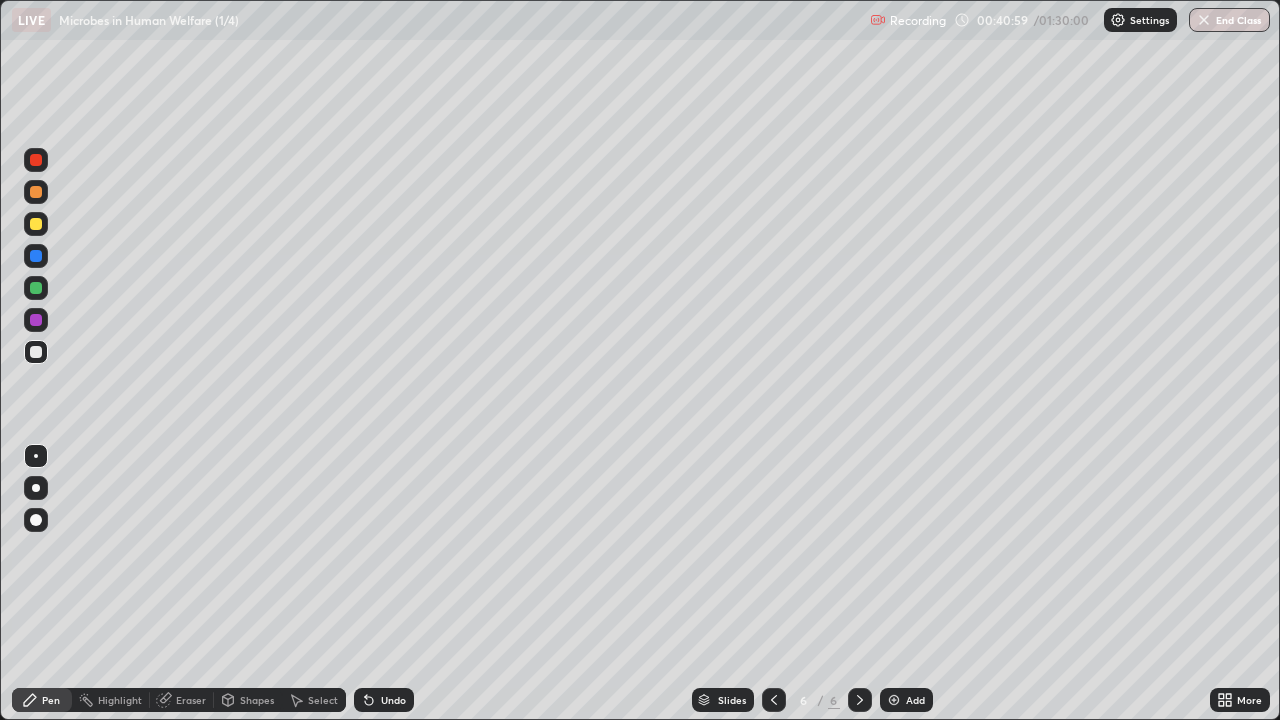 click at bounding box center (36, 288) 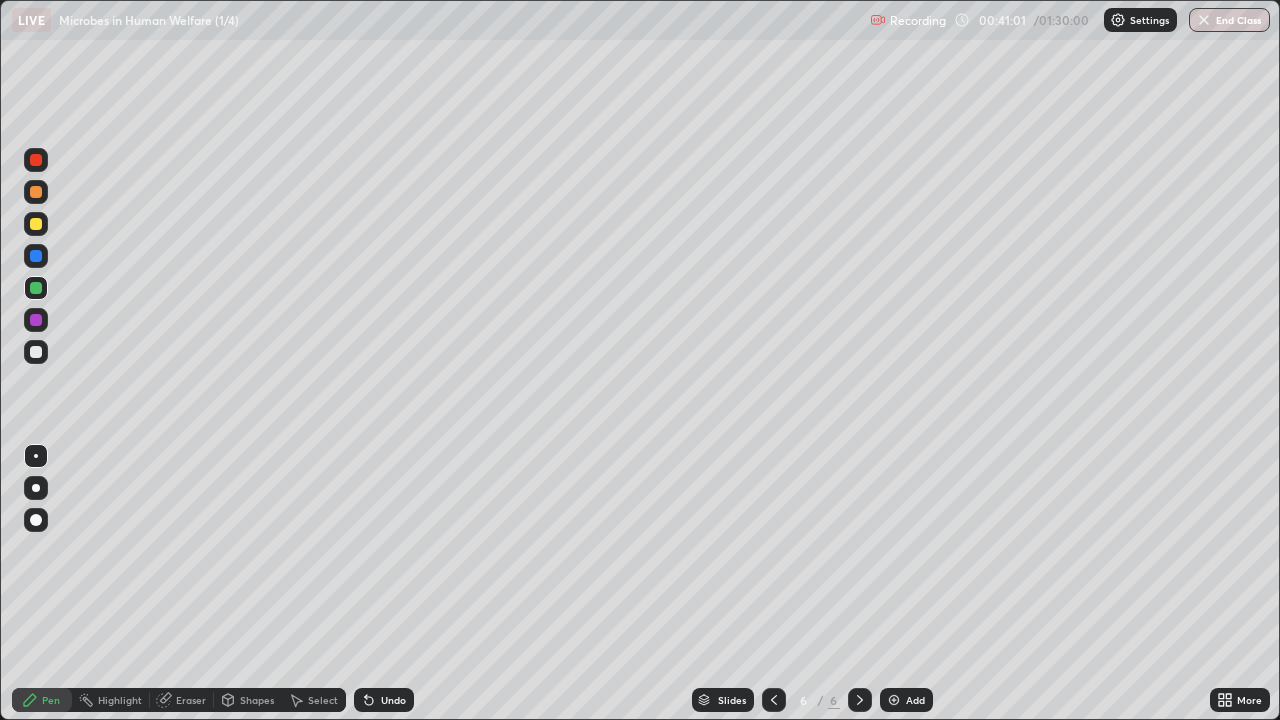 click at bounding box center [36, 320] 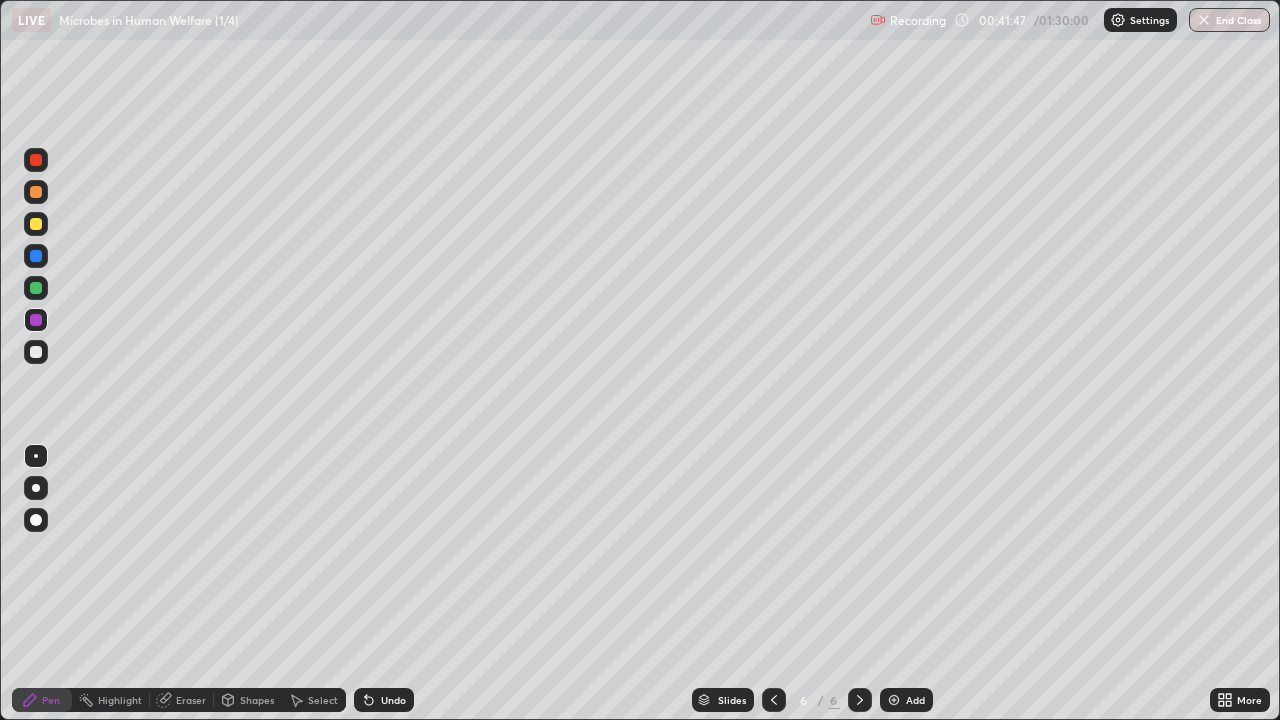 click at bounding box center (36, 352) 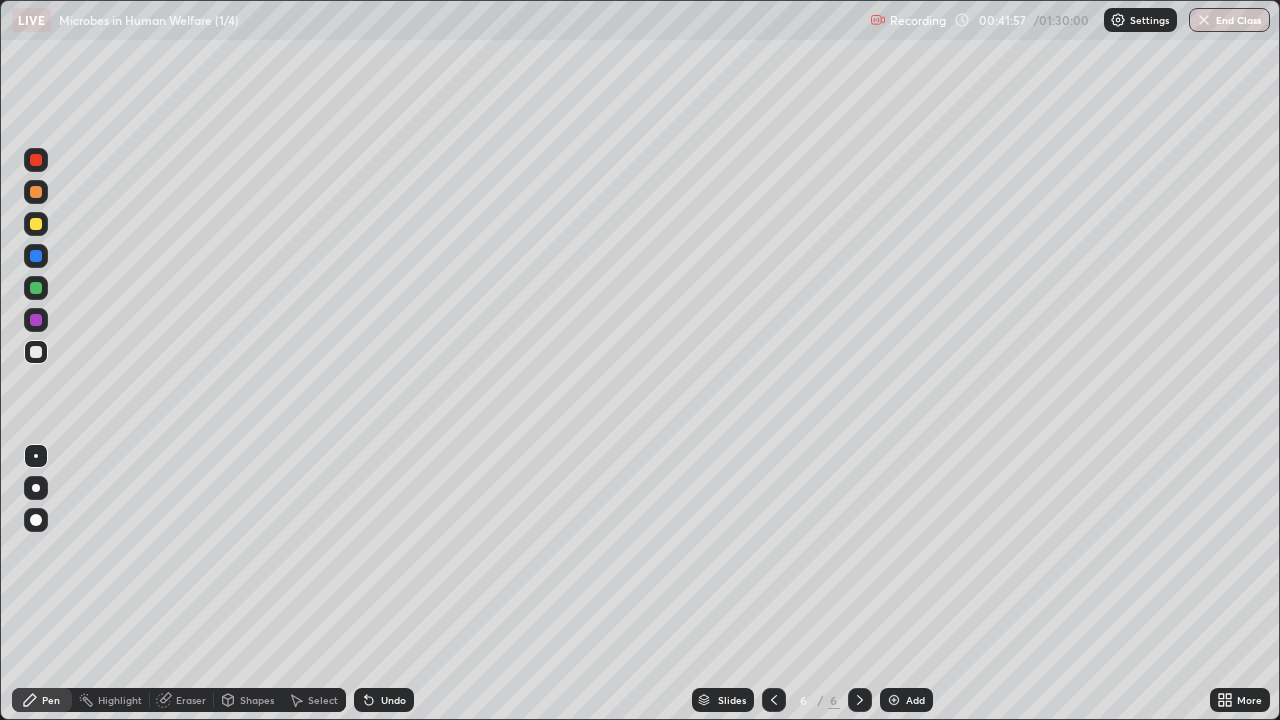 click at bounding box center (36, 288) 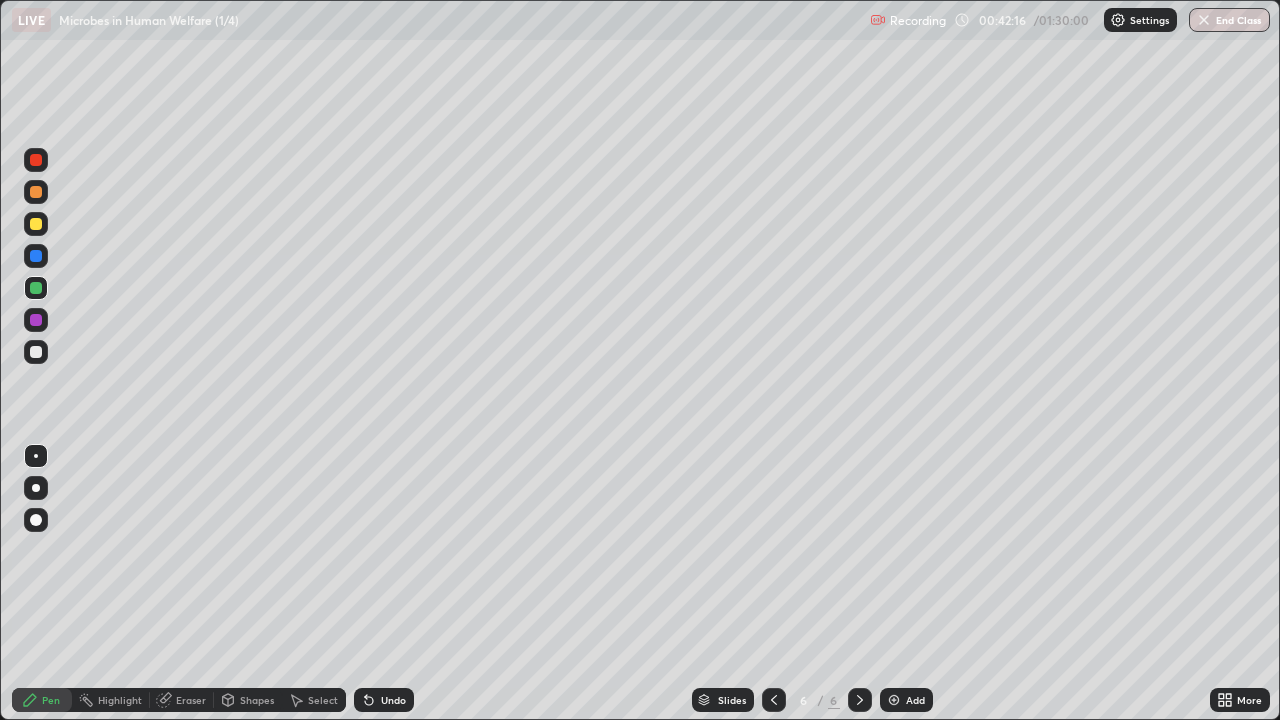 click at bounding box center (36, 352) 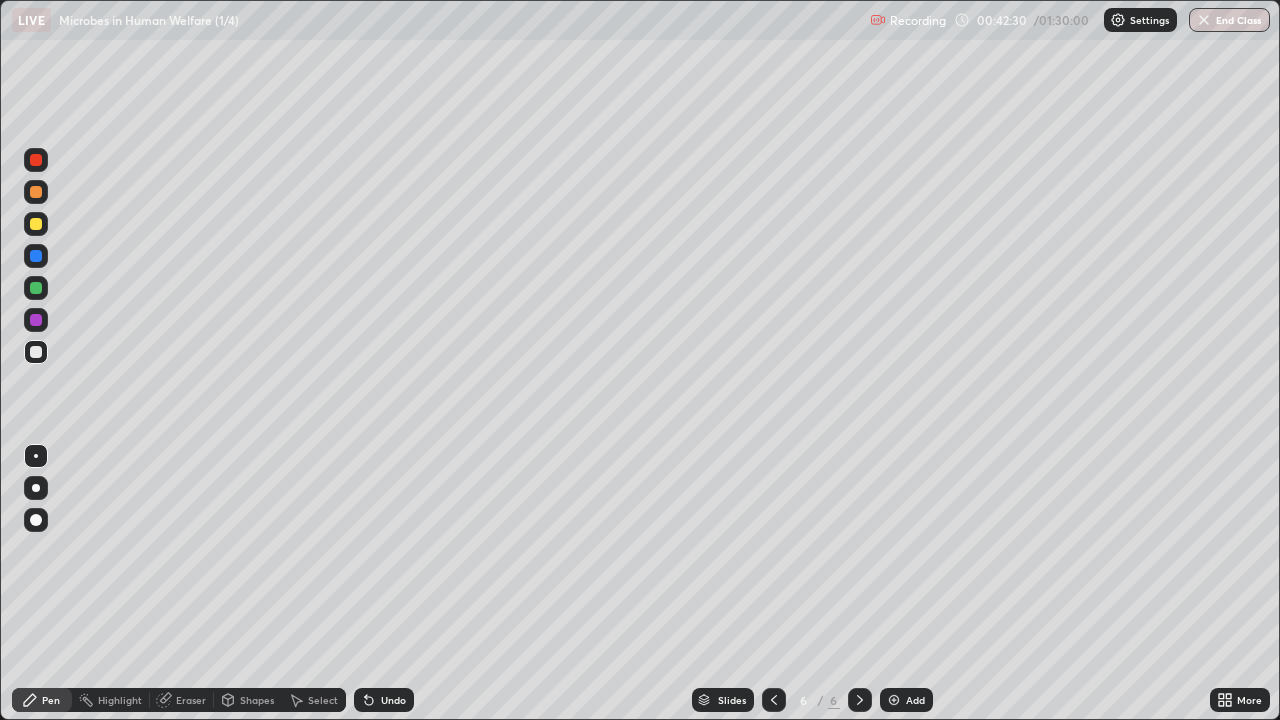 click at bounding box center [36, 288] 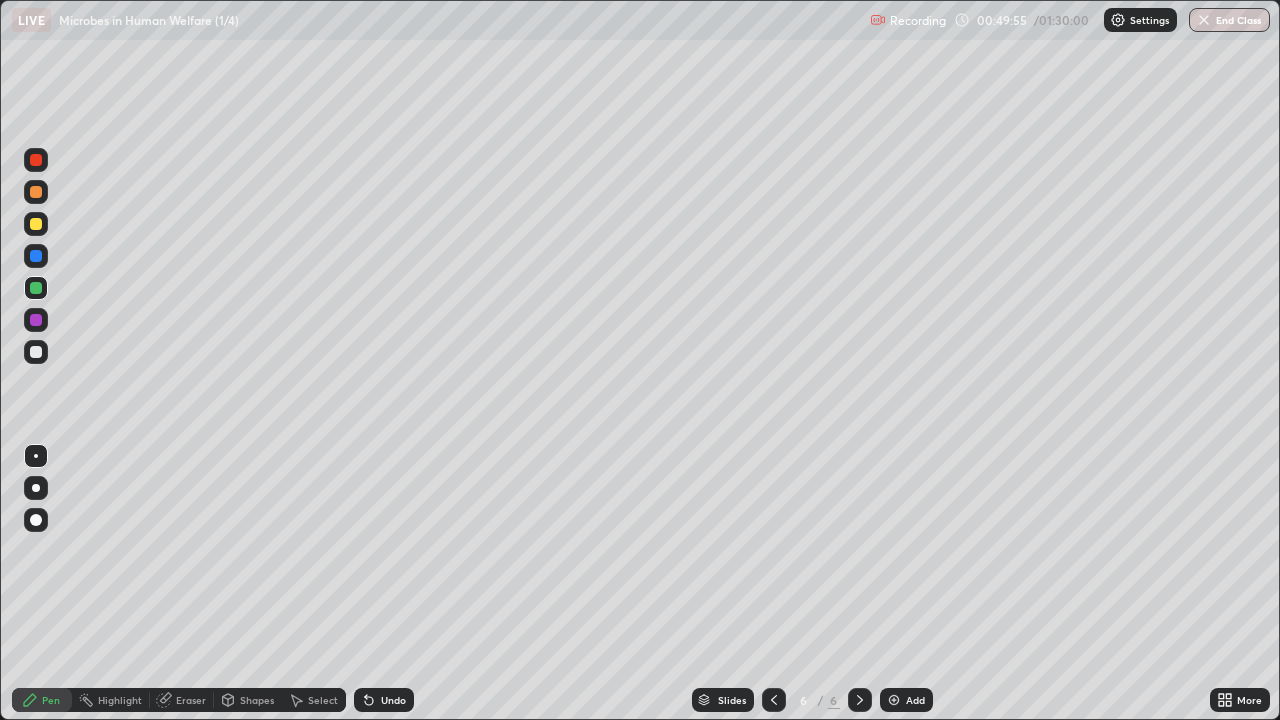 click at bounding box center [36, 256] 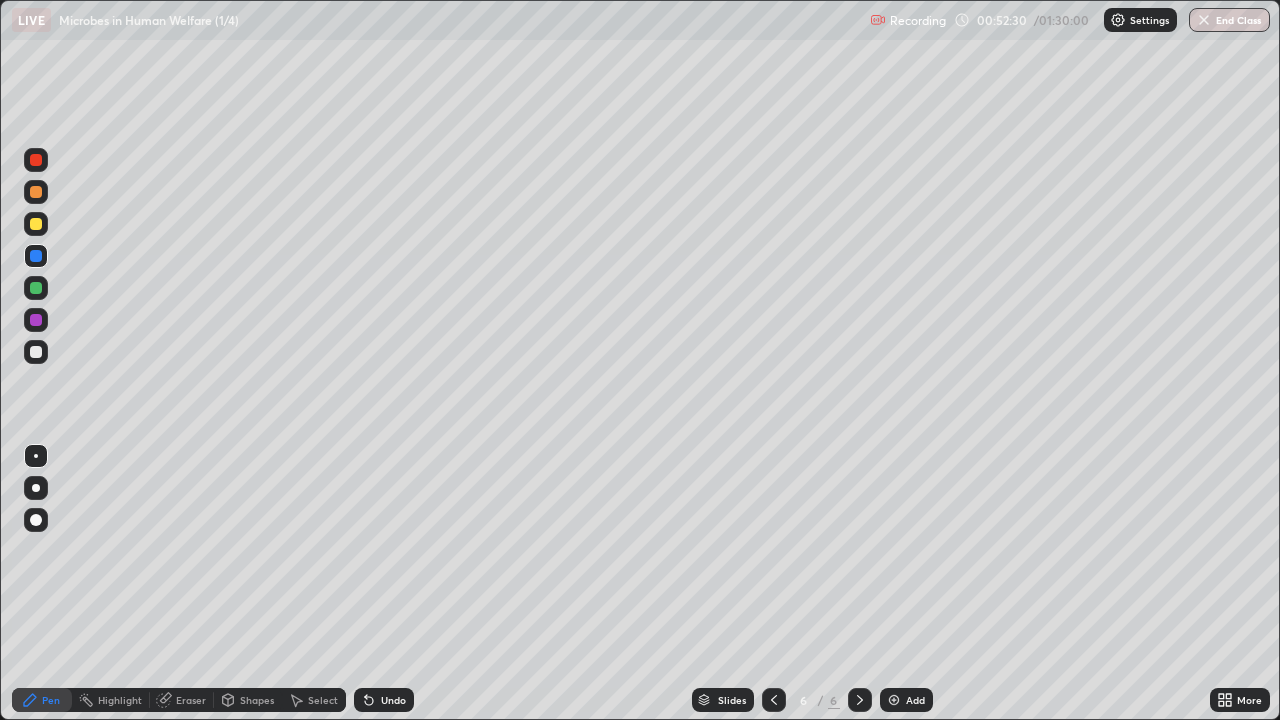 click at bounding box center (894, 700) 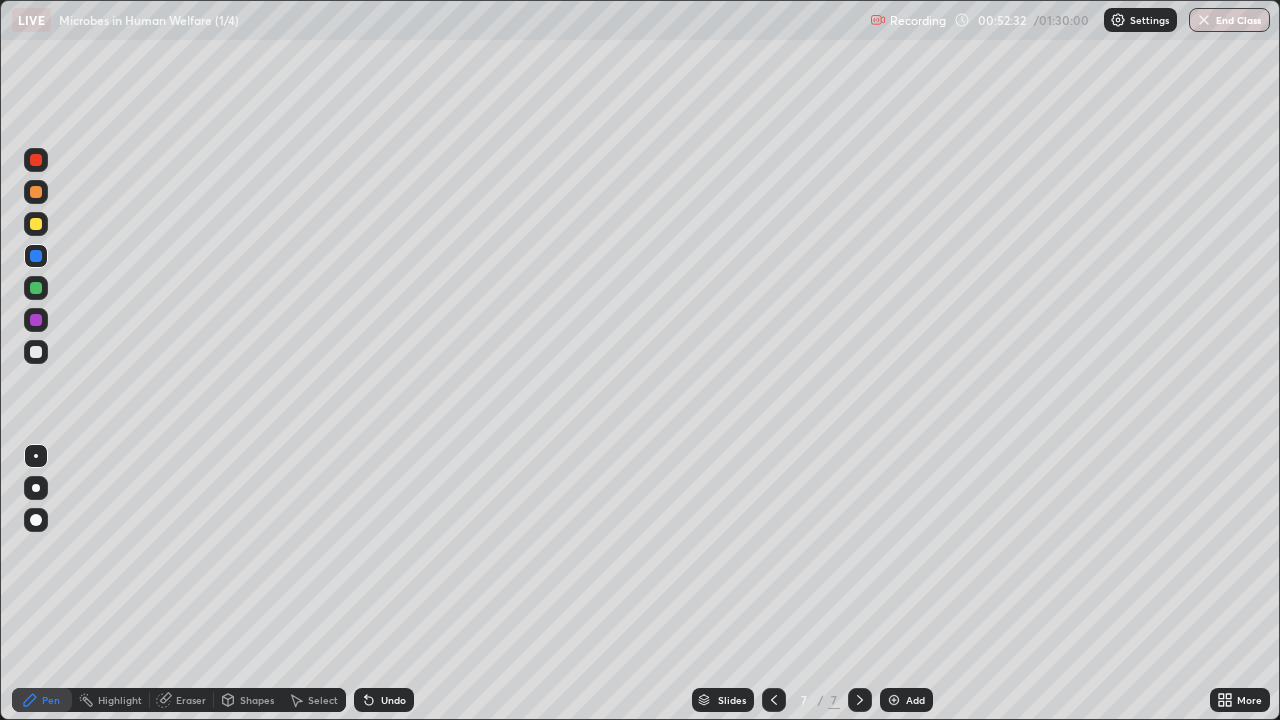 click at bounding box center [36, 288] 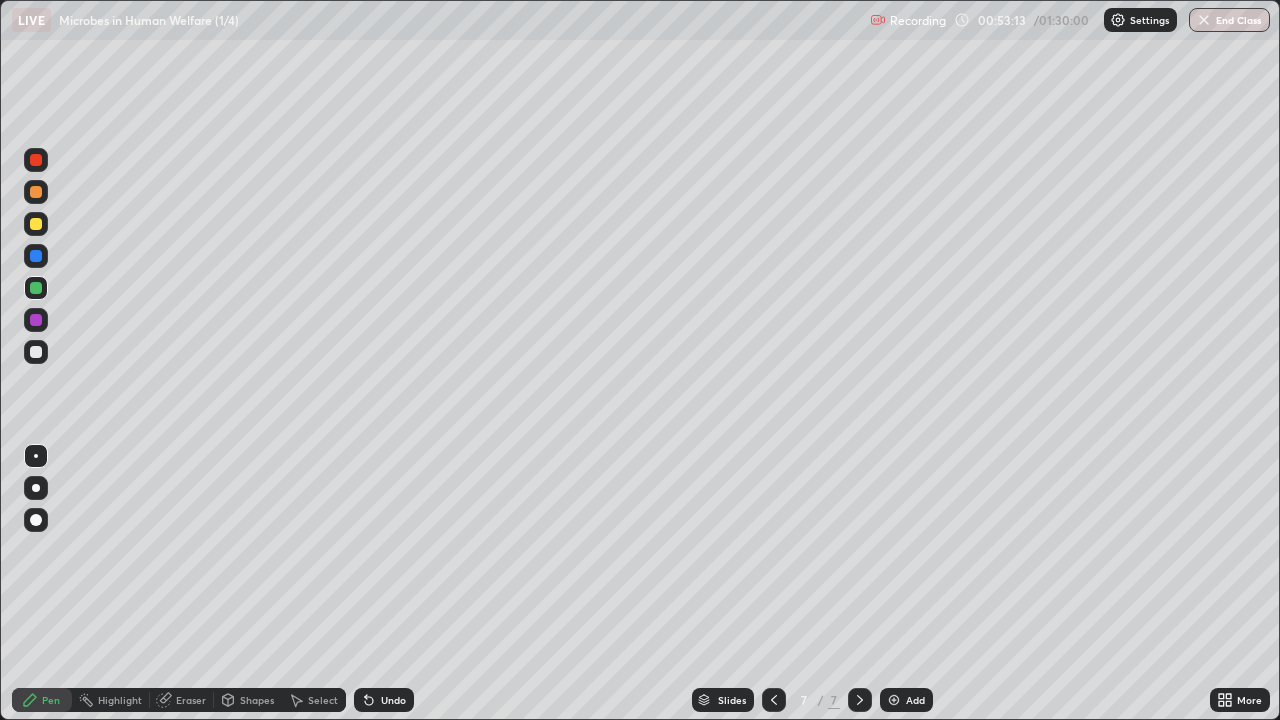 click at bounding box center (36, 352) 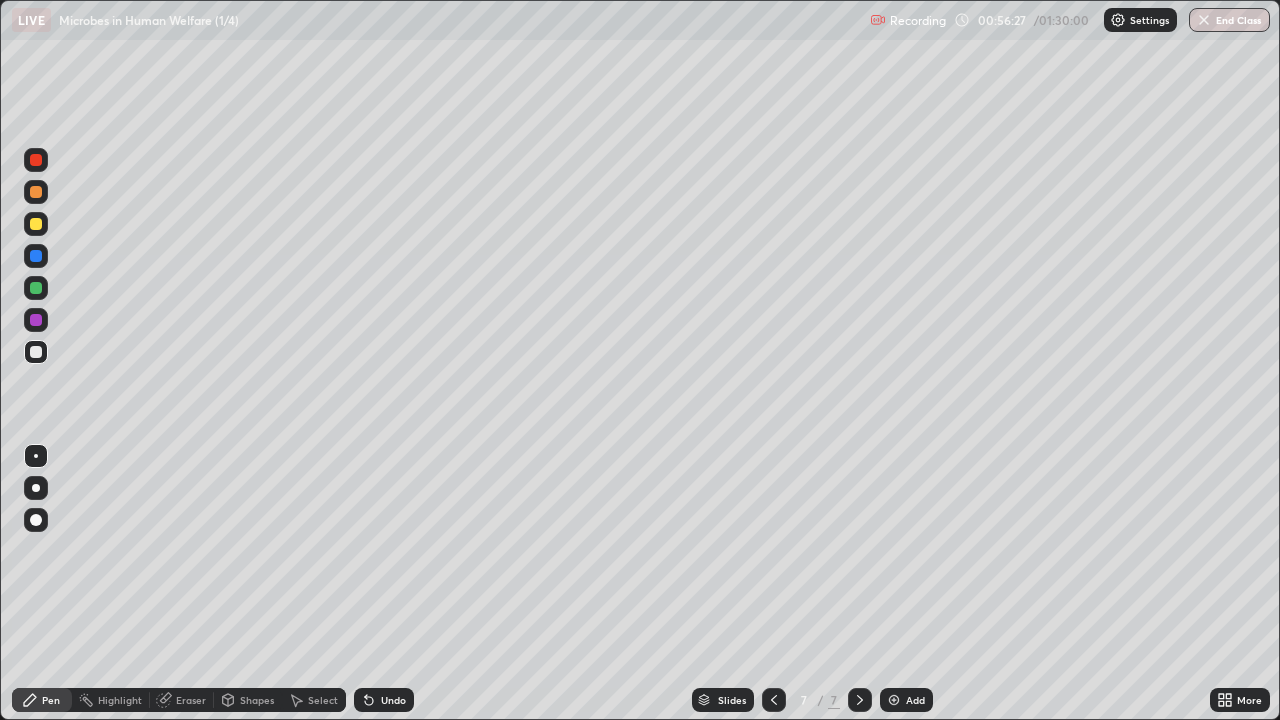 click at bounding box center [36, 288] 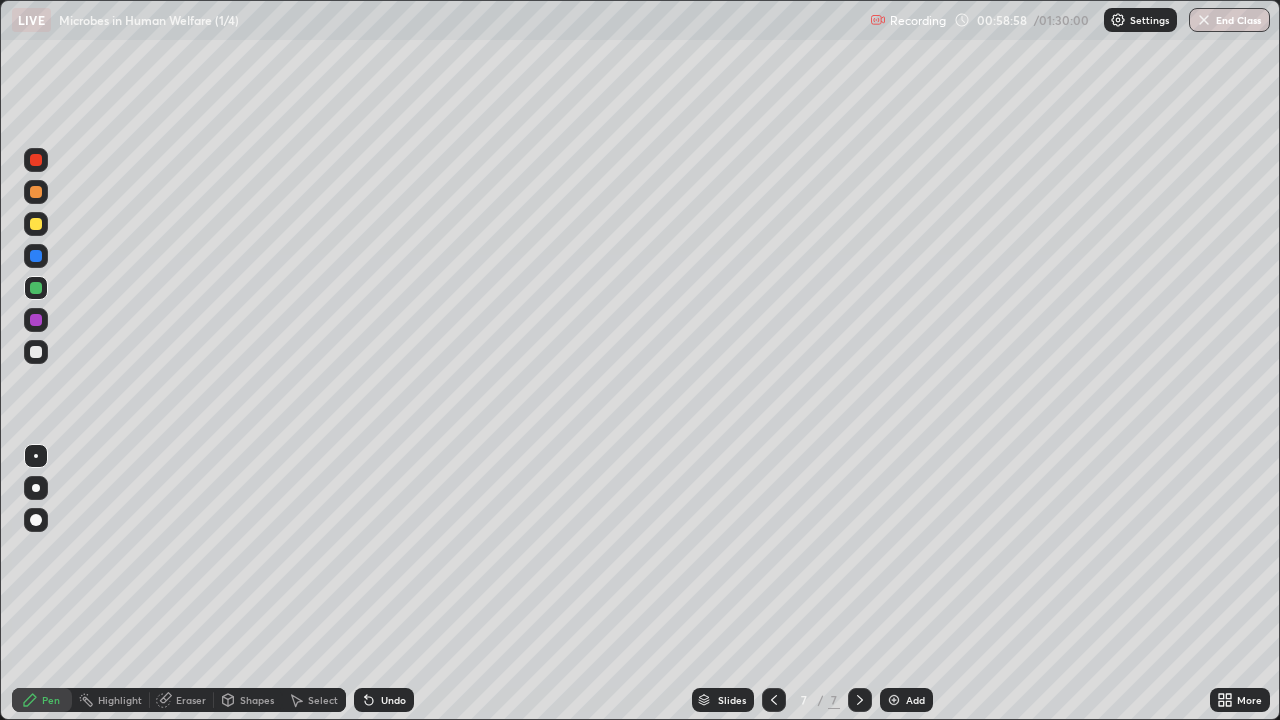 click at bounding box center (36, 224) 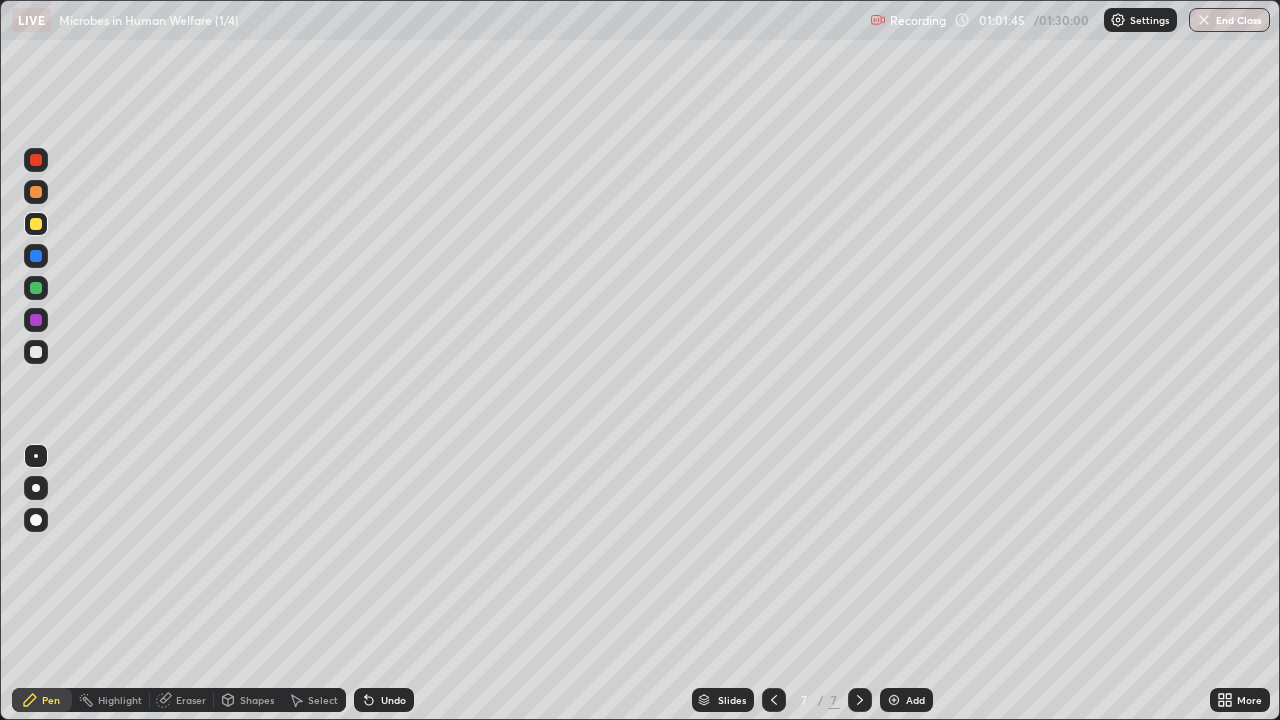 click at bounding box center (894, 700) 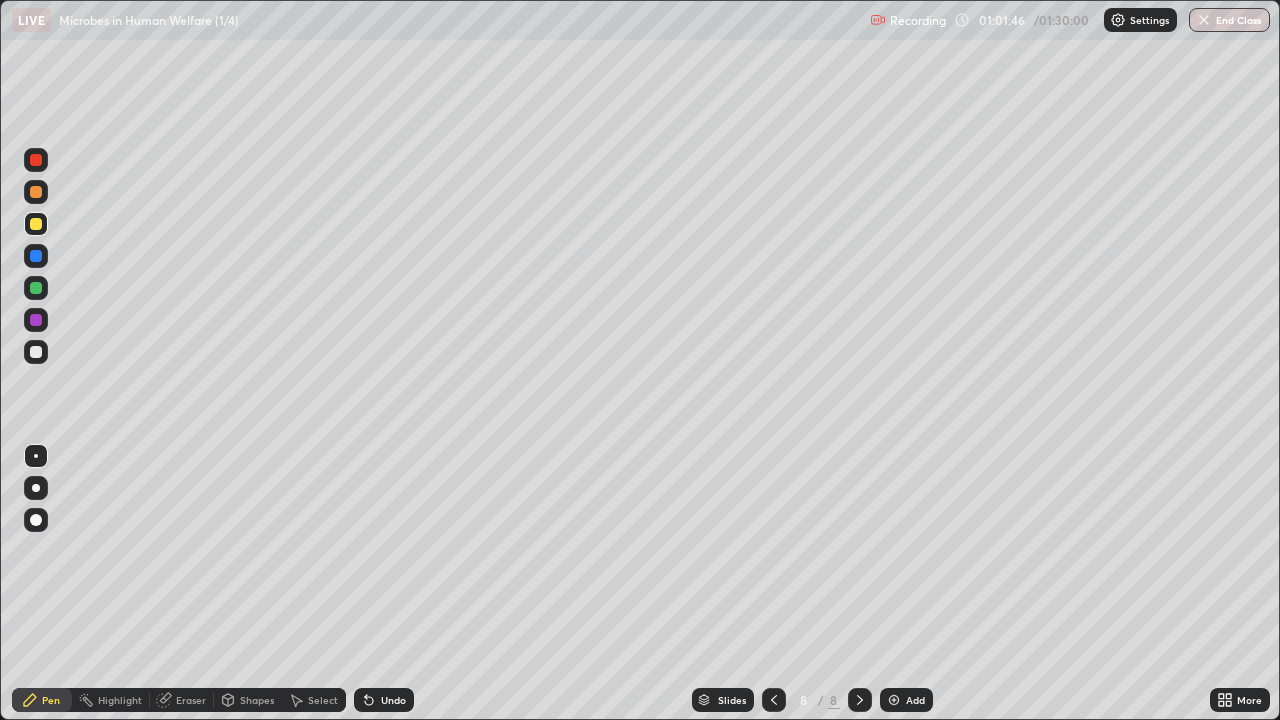 click at bounding box center (36, 352) 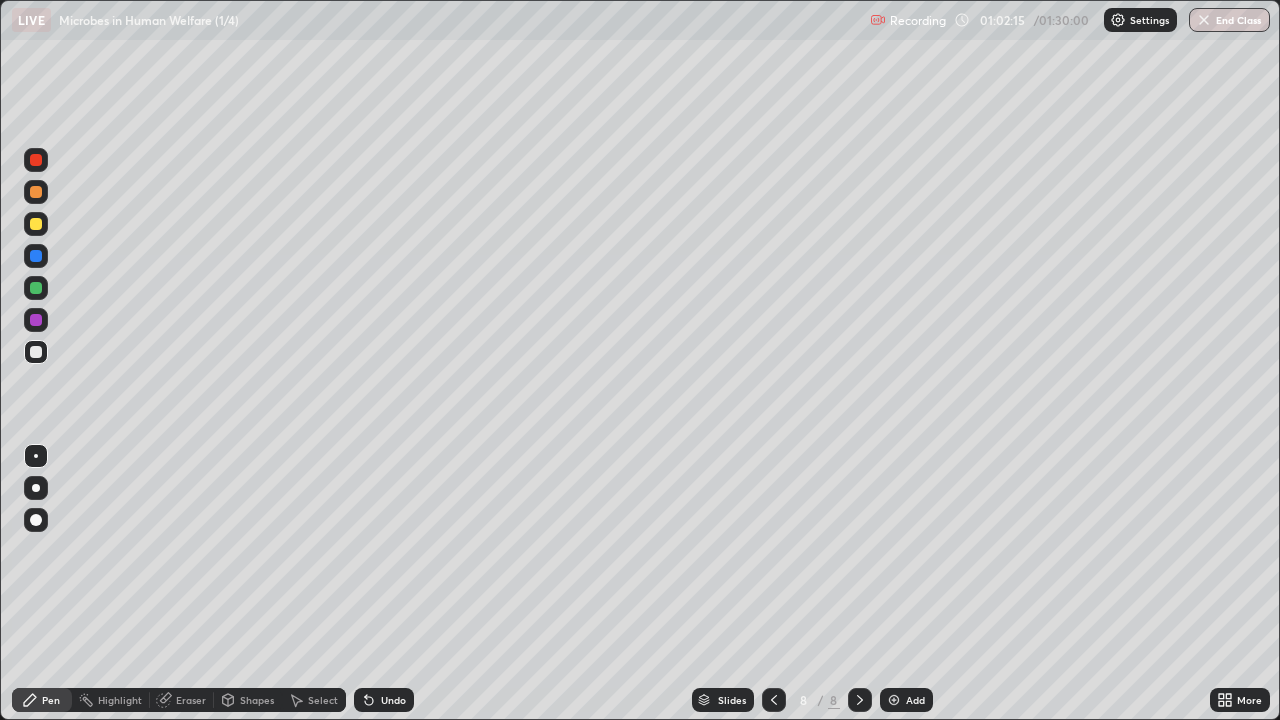 click at bounding box center [36, 224] 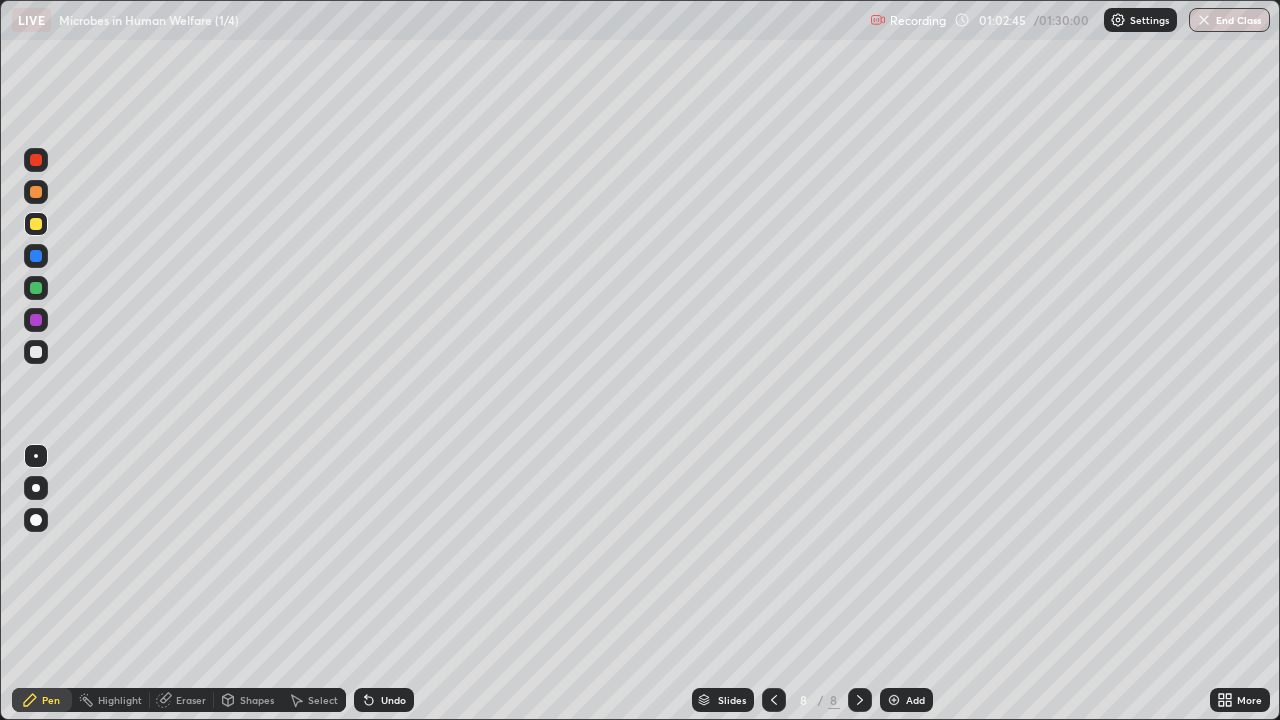 click on "Eraser" at bounding box center [191, 700] 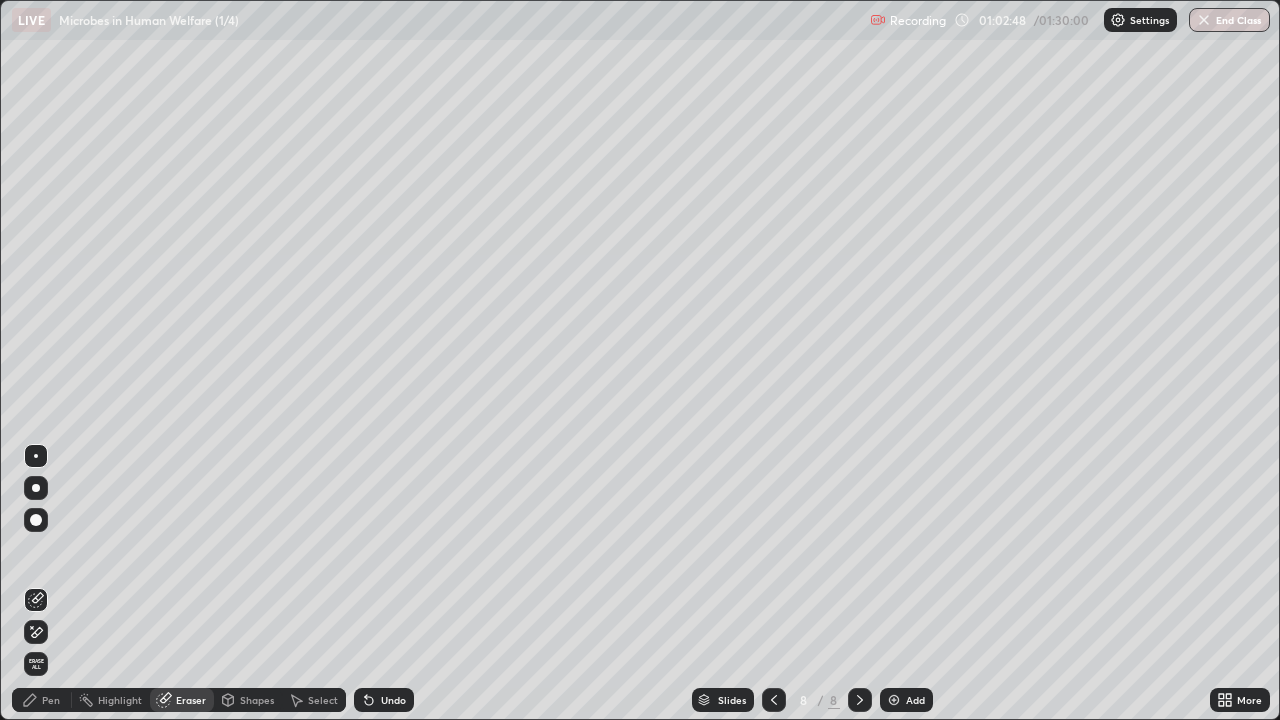 click on "Pen" at bounding box center (42, 700) 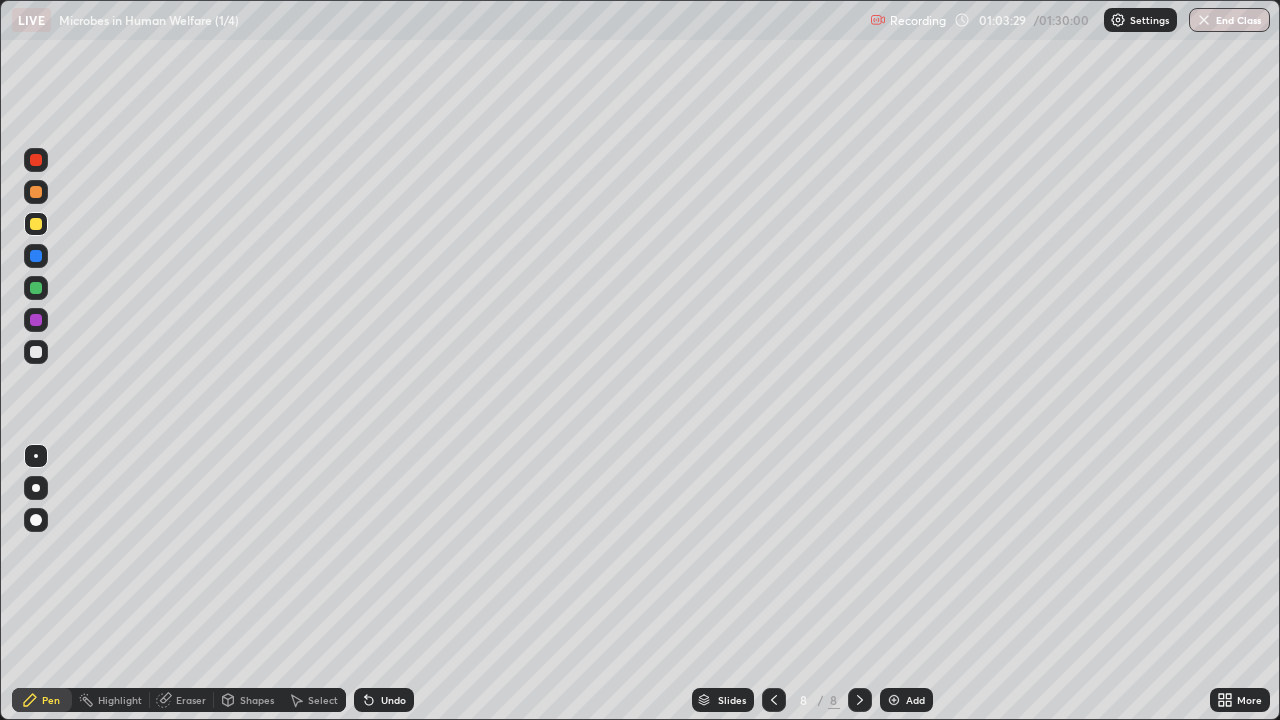 click at bounding box center (36, 288) 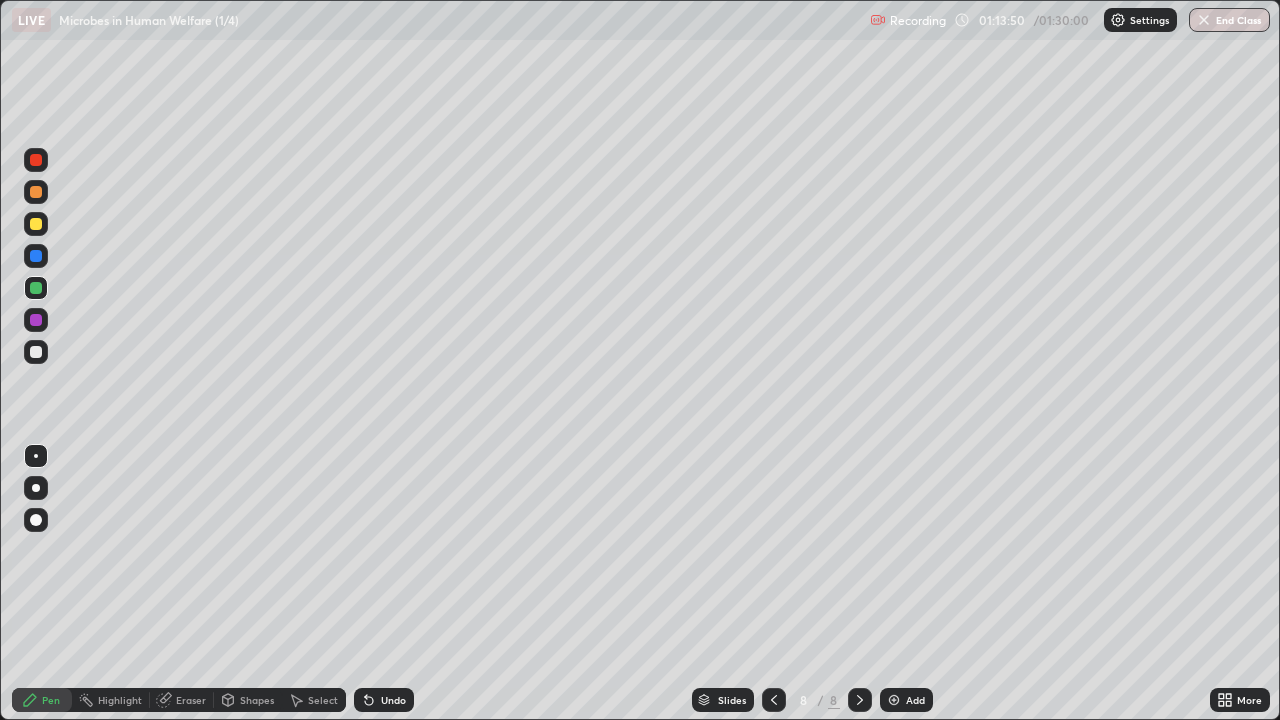 click at bounding box center (36, 256) 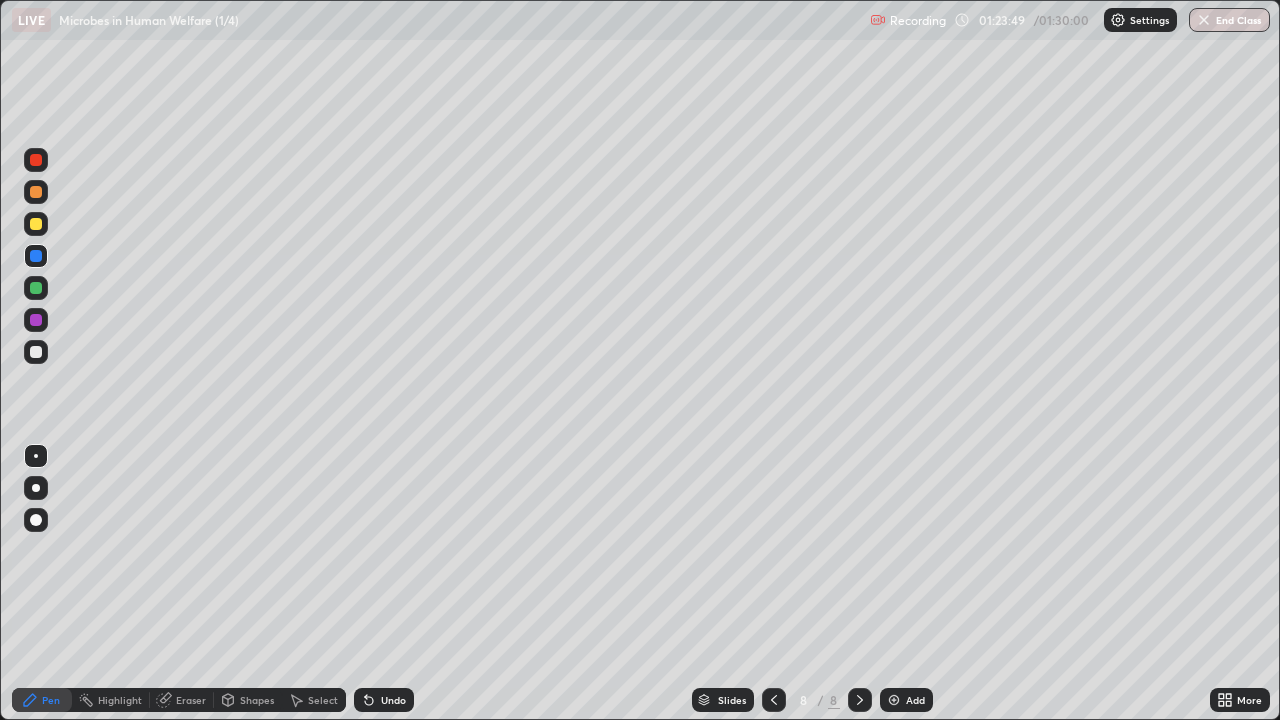 click at bounding box center (1204, 20) 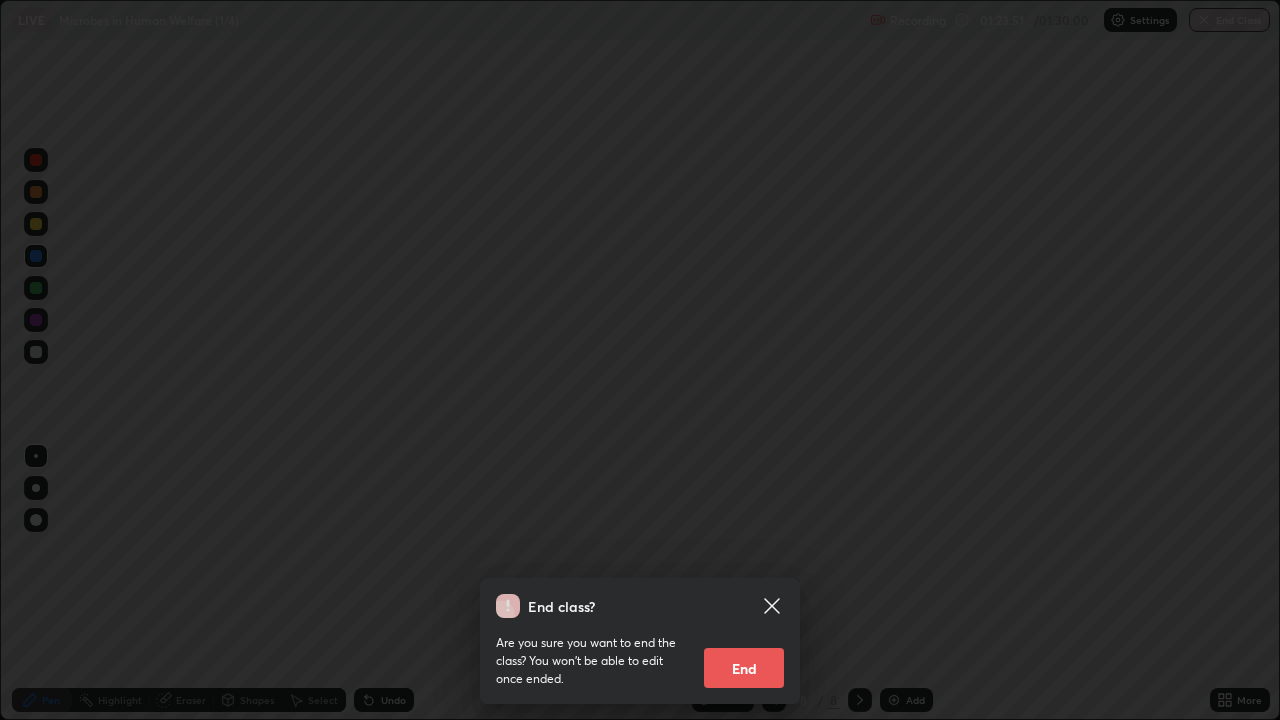 click on "End" at bounding box center (744, 668) 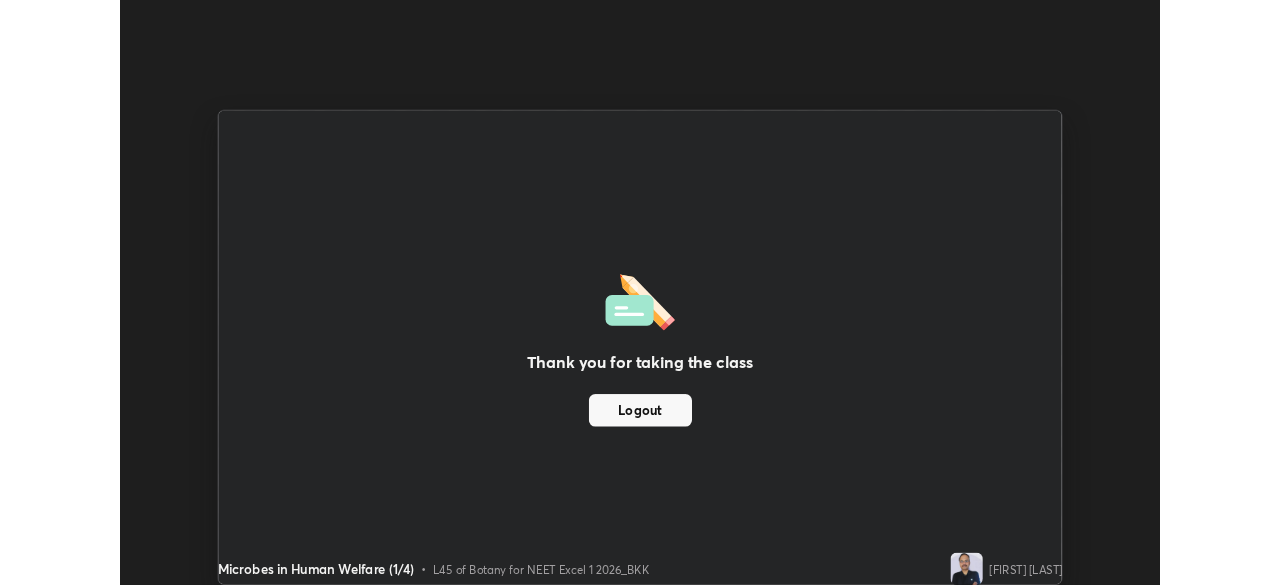 scroll, scrollTop: 585, scrollLeft: 1280, axis: both 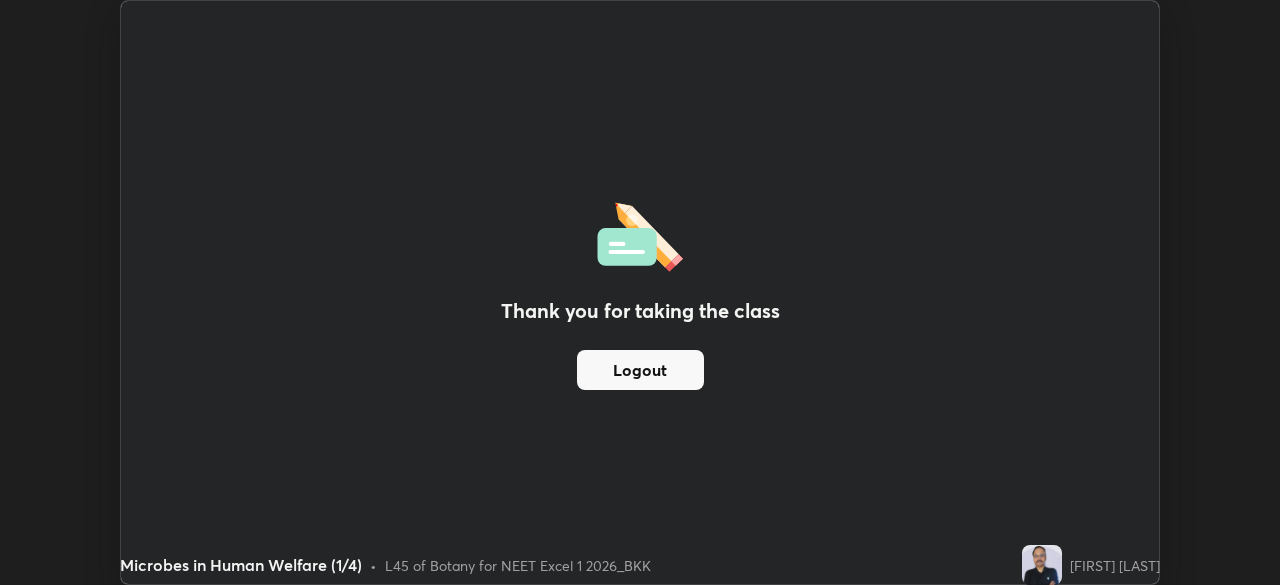 click on "Logout" at bounding box center [640, 370] 